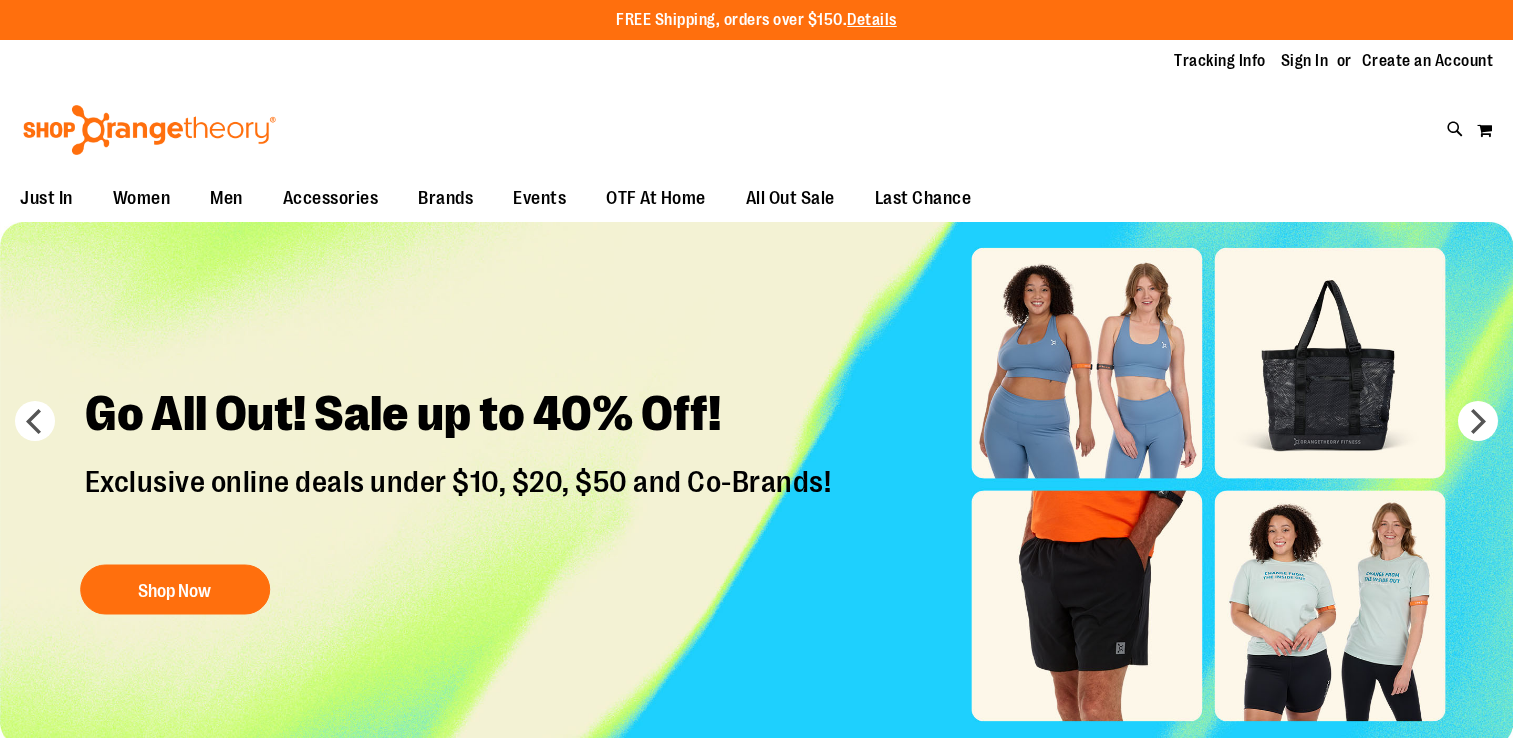 scroll, scrollTop: 0, scrollLeft: 0, axis: both 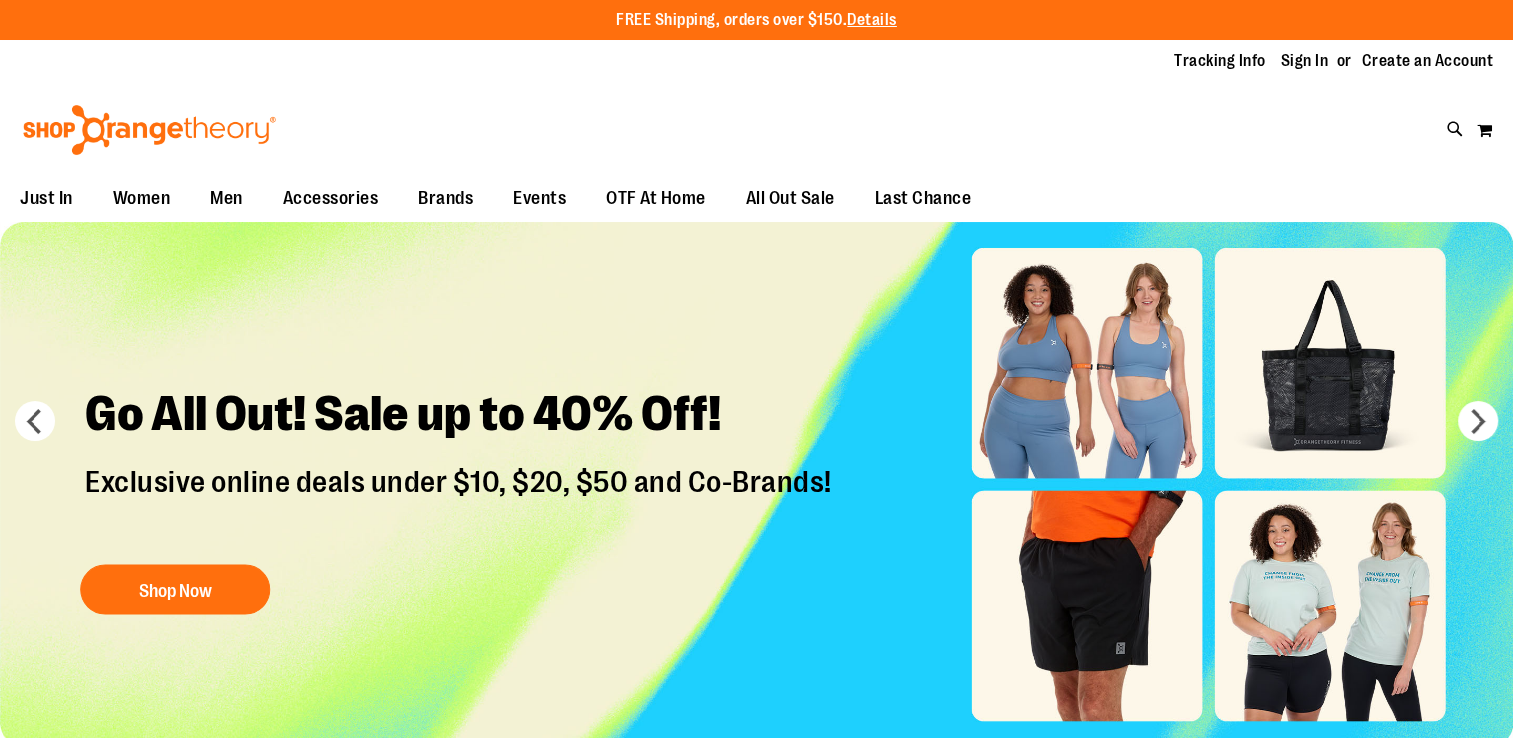 type on "**********" 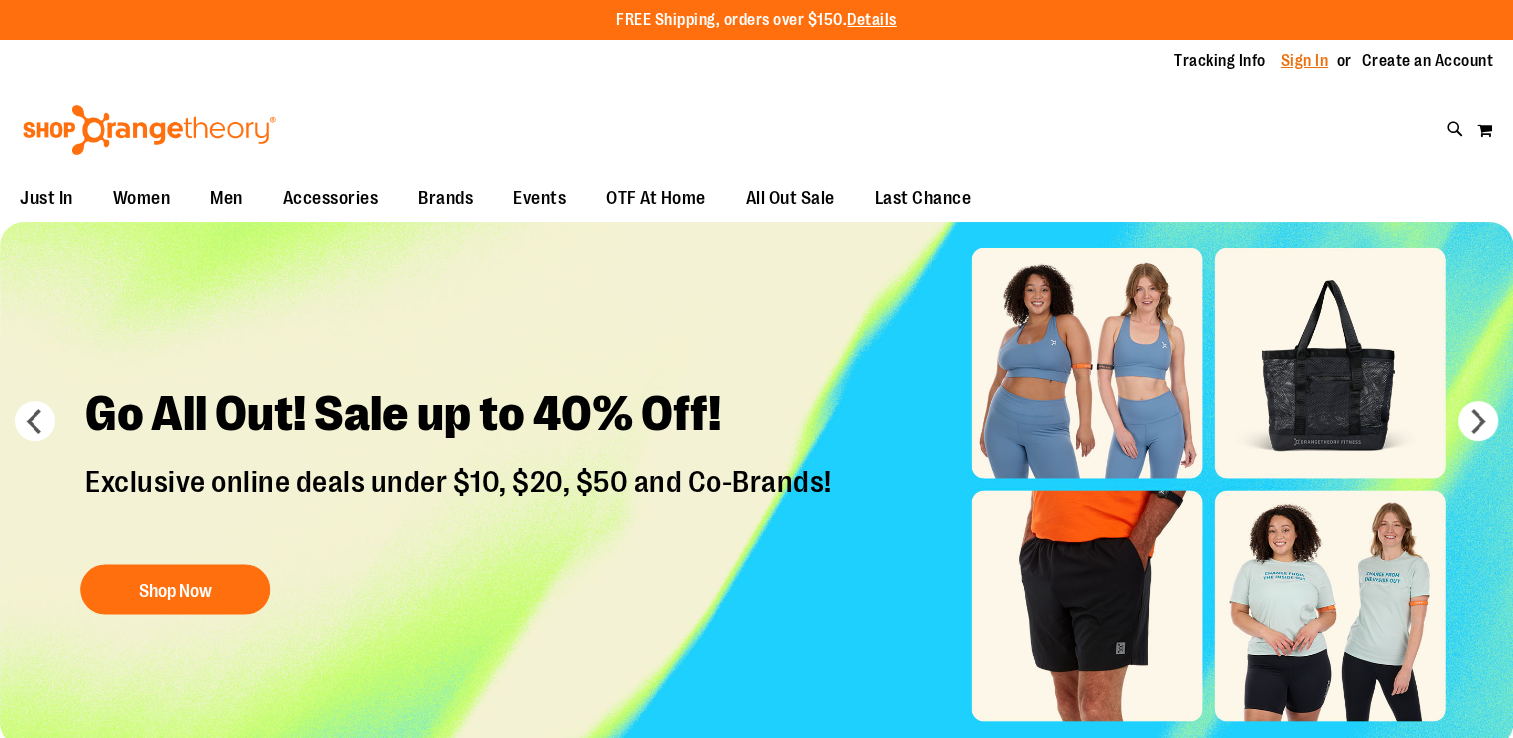 drag, startPoint x: 0, startPoint y: 0, endPoint x: 1292, endPoint y: 66, distance: 1293.6847 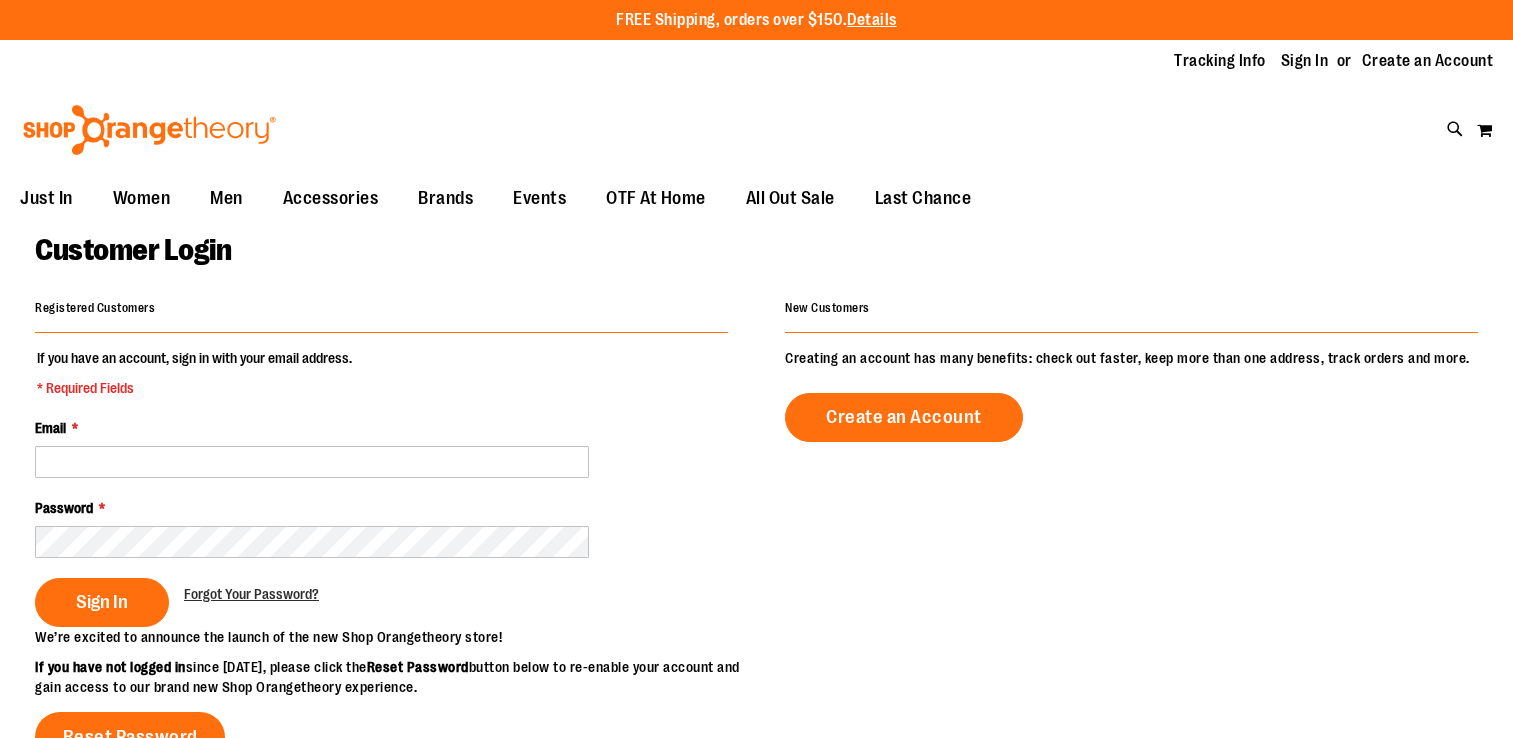 scroll, scrollTop: 0, scrollLeft: 0, axis: both 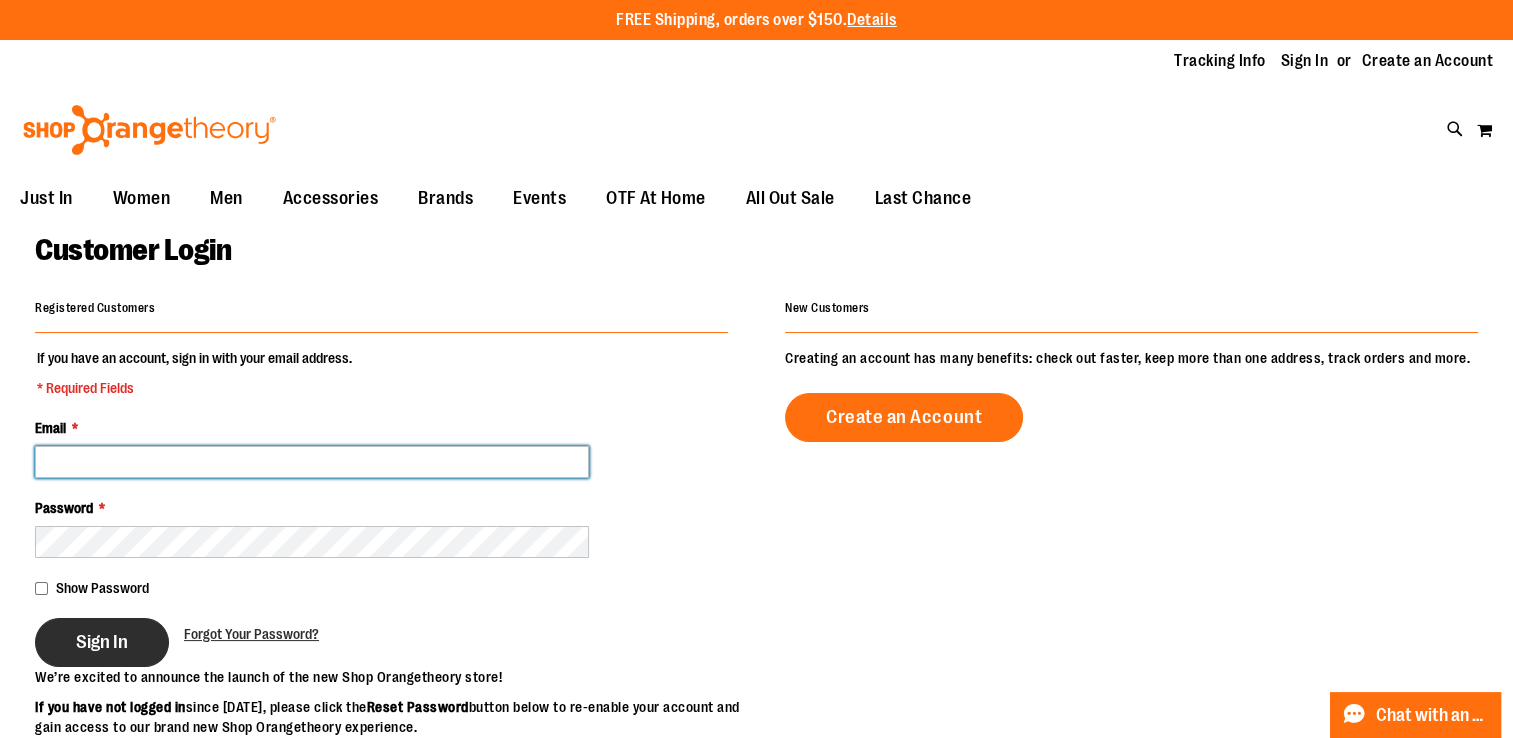 type on "**********" 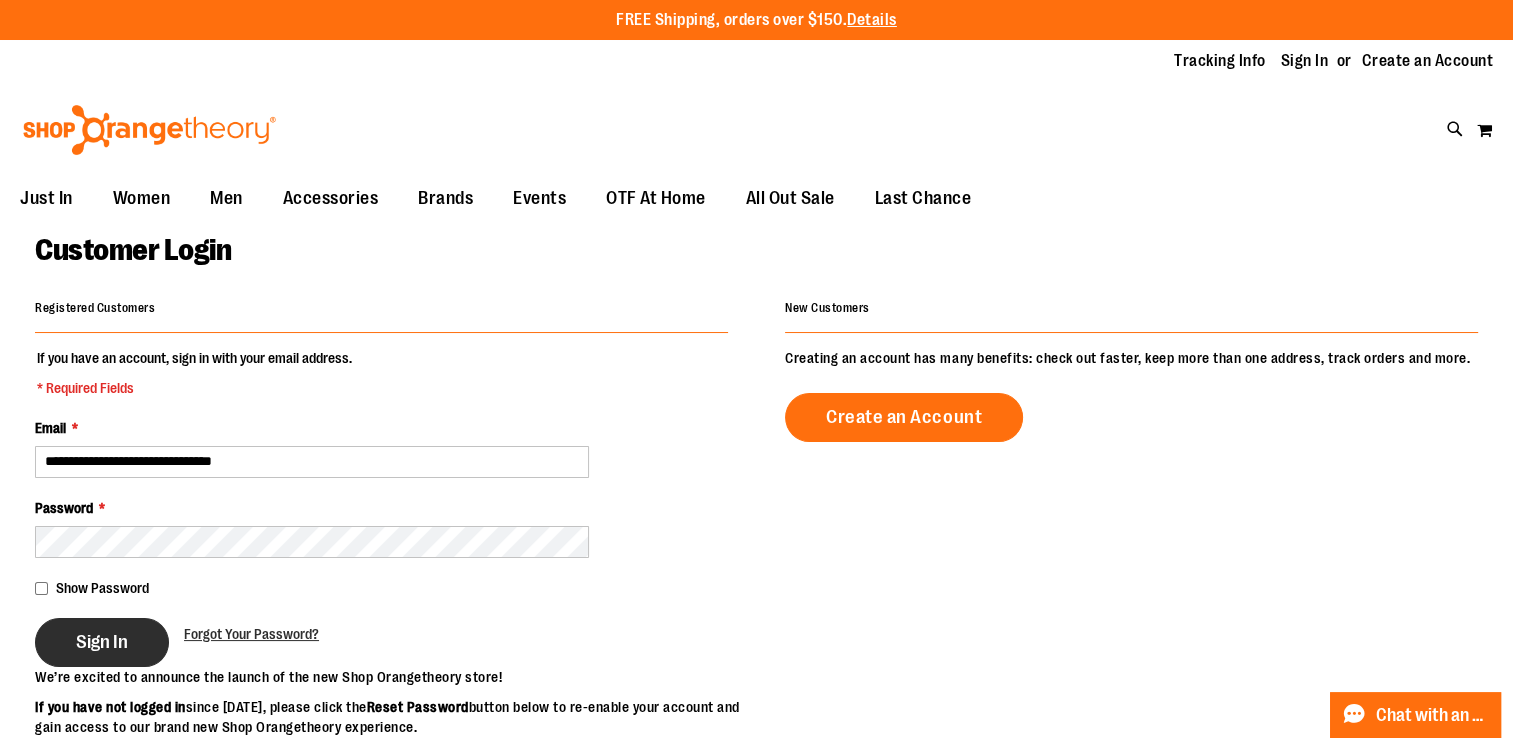 type on "**********" 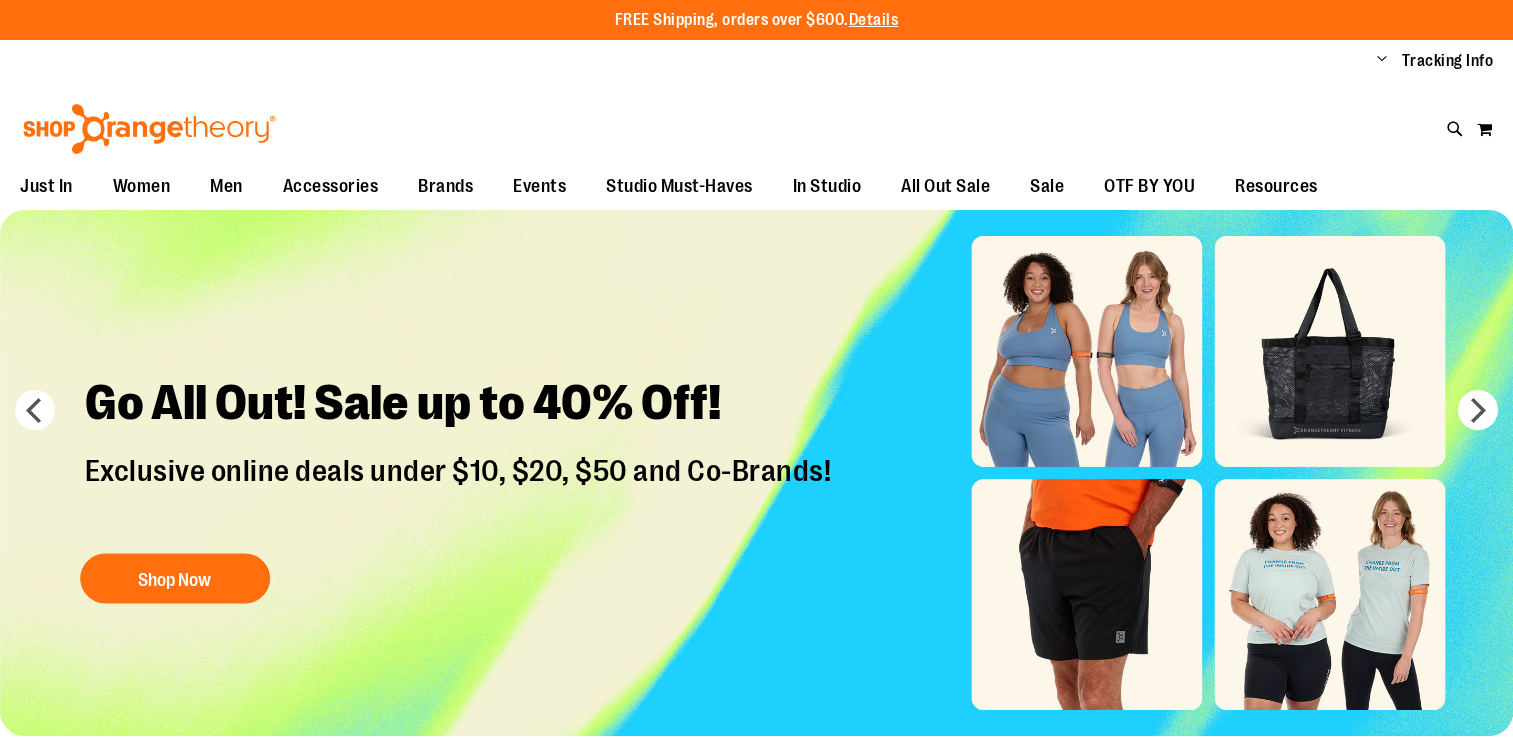 scroll, scrollTop: 0, scrollLeft: 0, axis: both 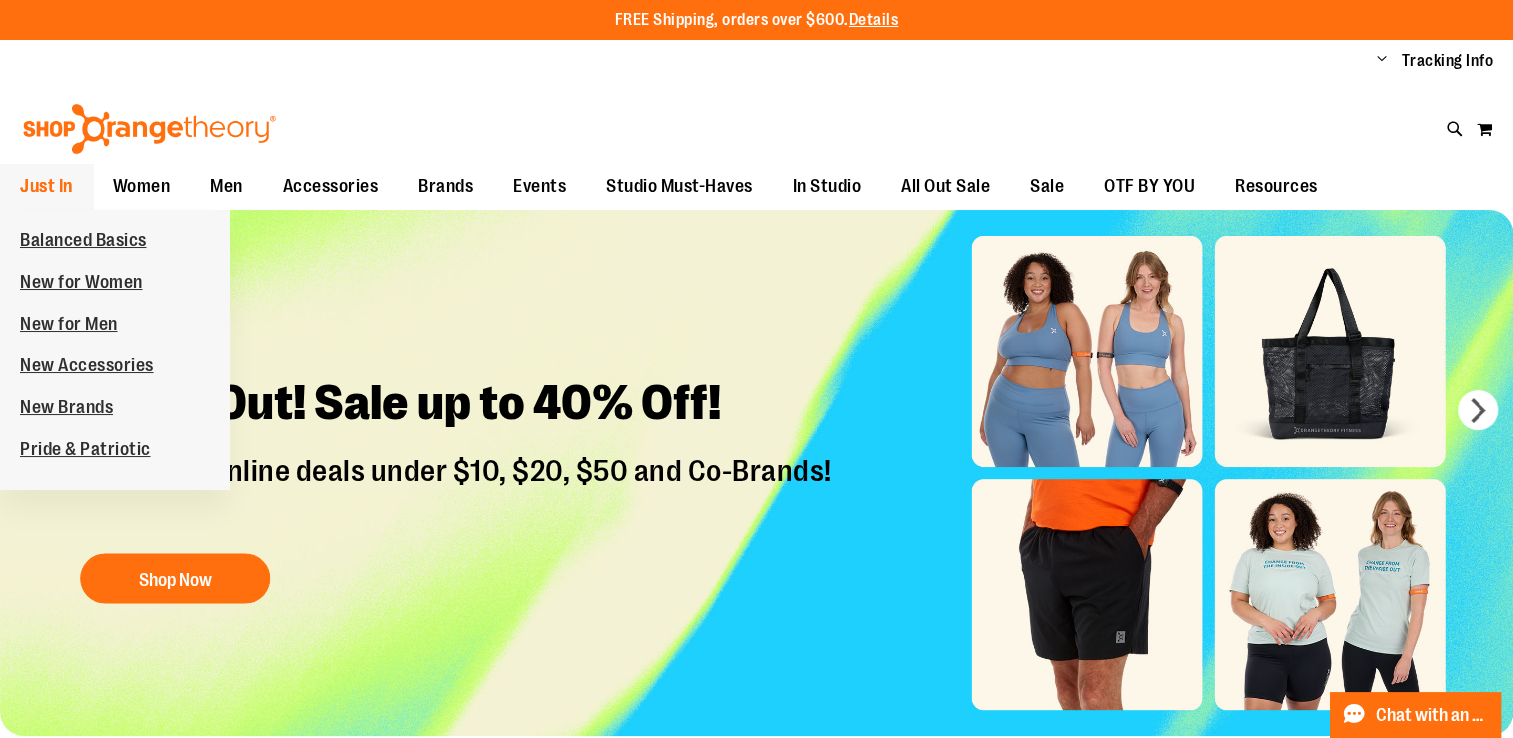 type on "**********" 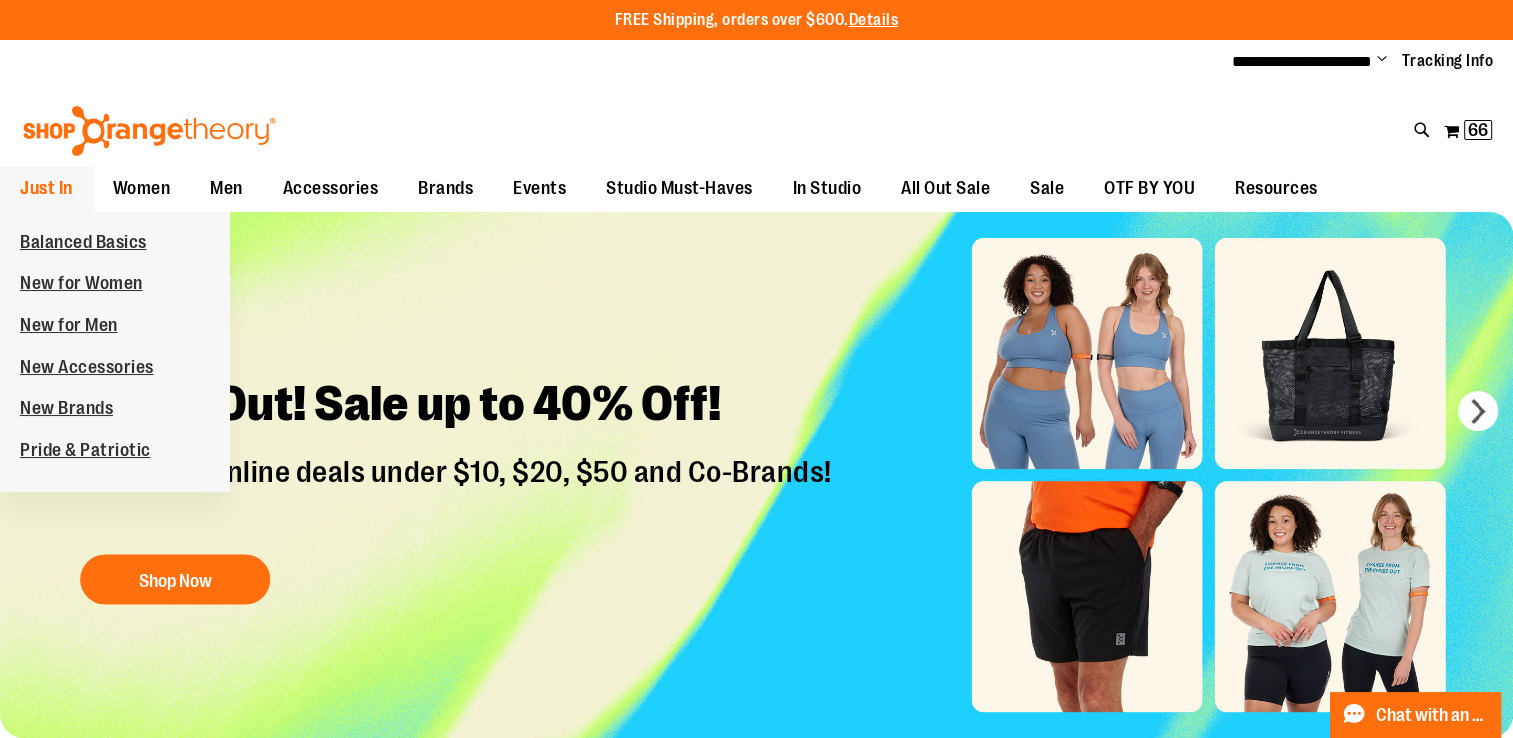 click on "Just In" at bounding box center (46, 189) 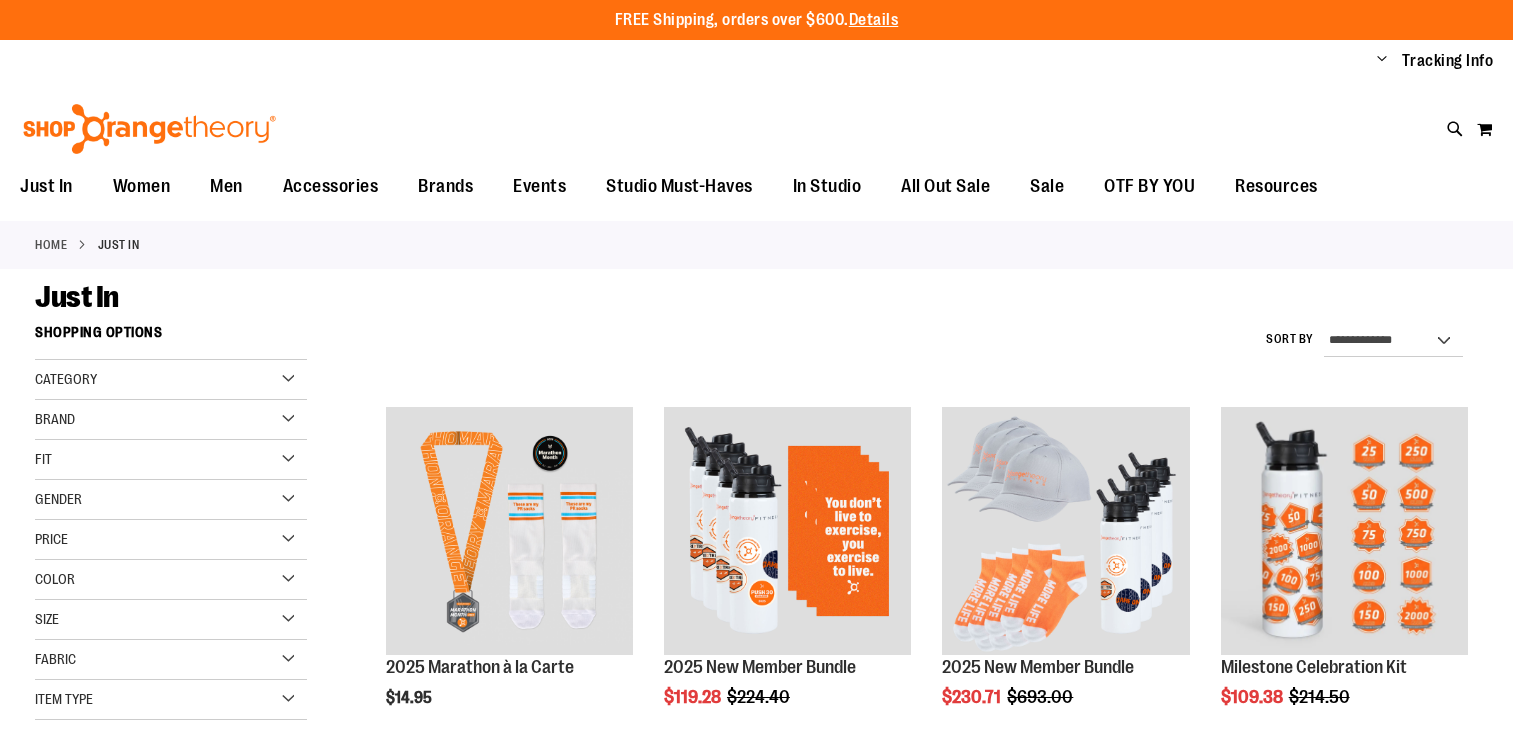 scroll, scrollTop: 0, scrollLeft: 0, axis: both 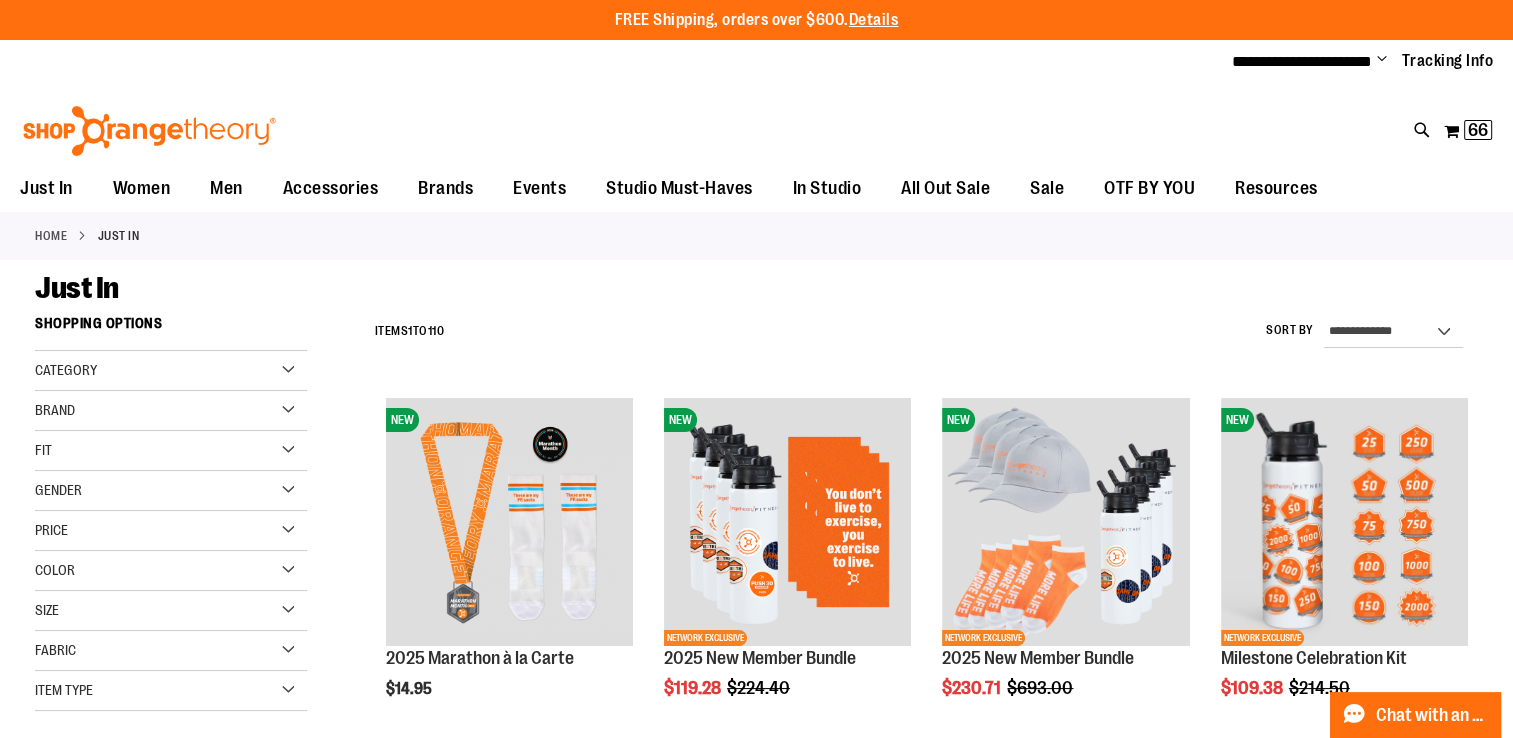 type on "**********" 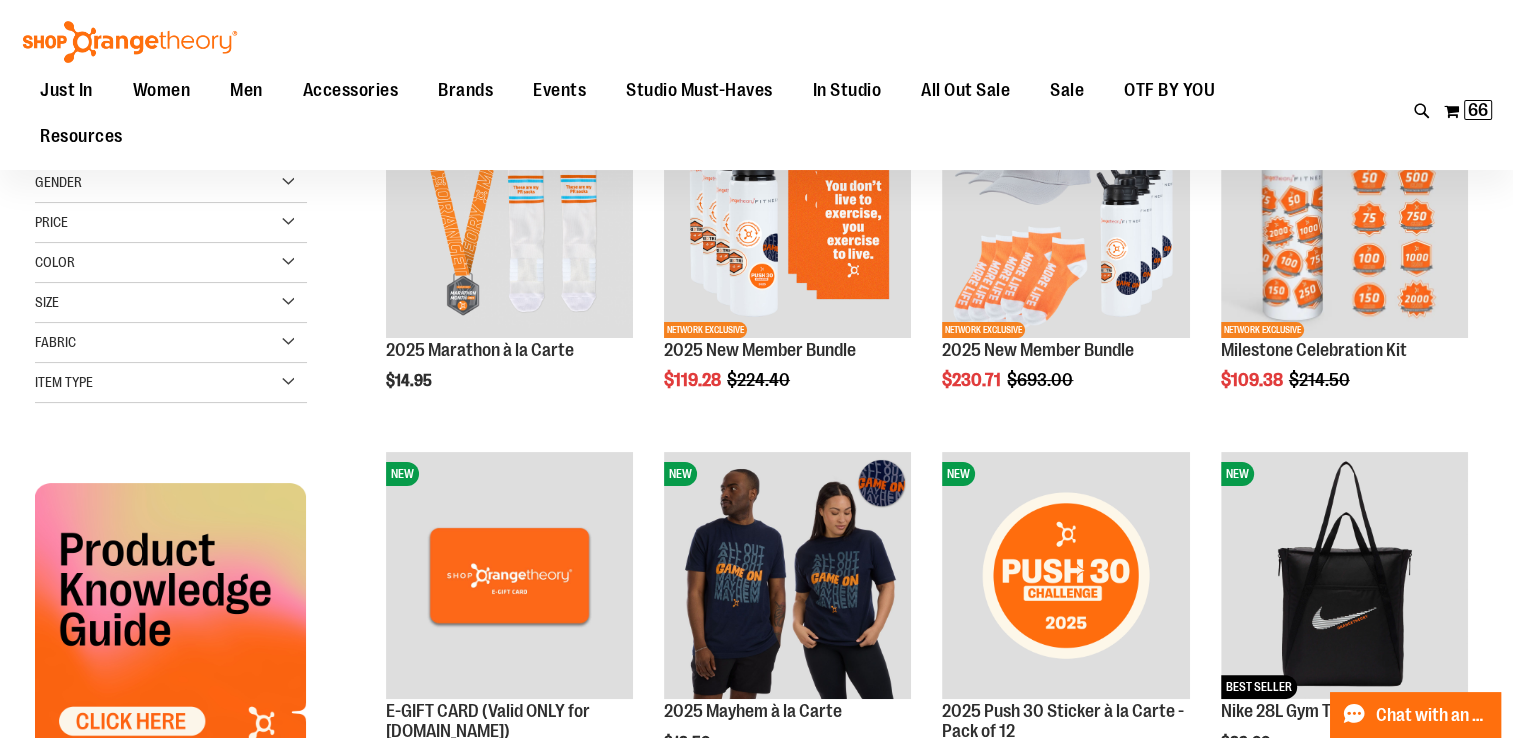 scroll, scrollTop: 332, scrollLeft: 0, axis: vertical 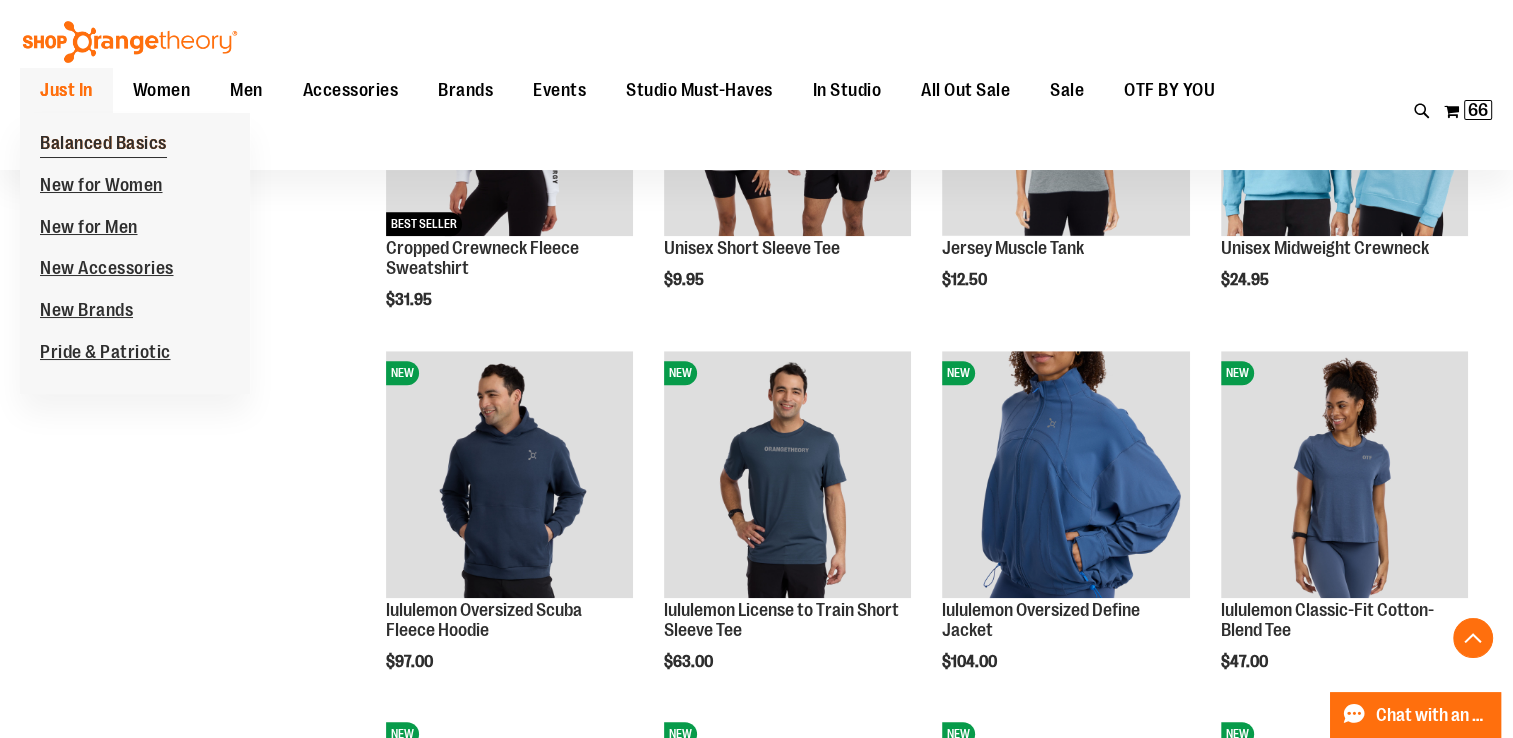click on "Balanced Basics" at bounding box center (103, 145) 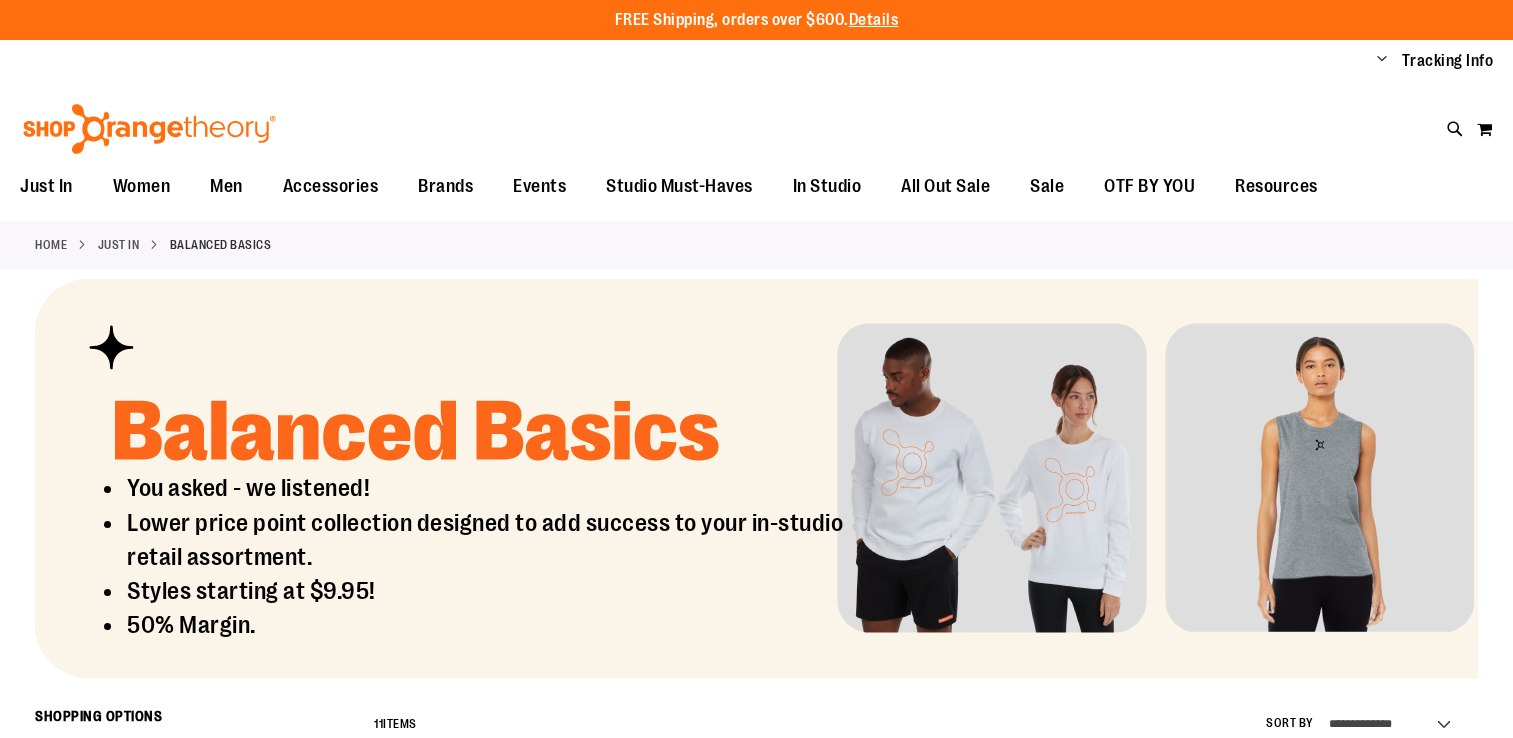 scroll, scrollTop: 0, scrollLeft: 0, axis: both 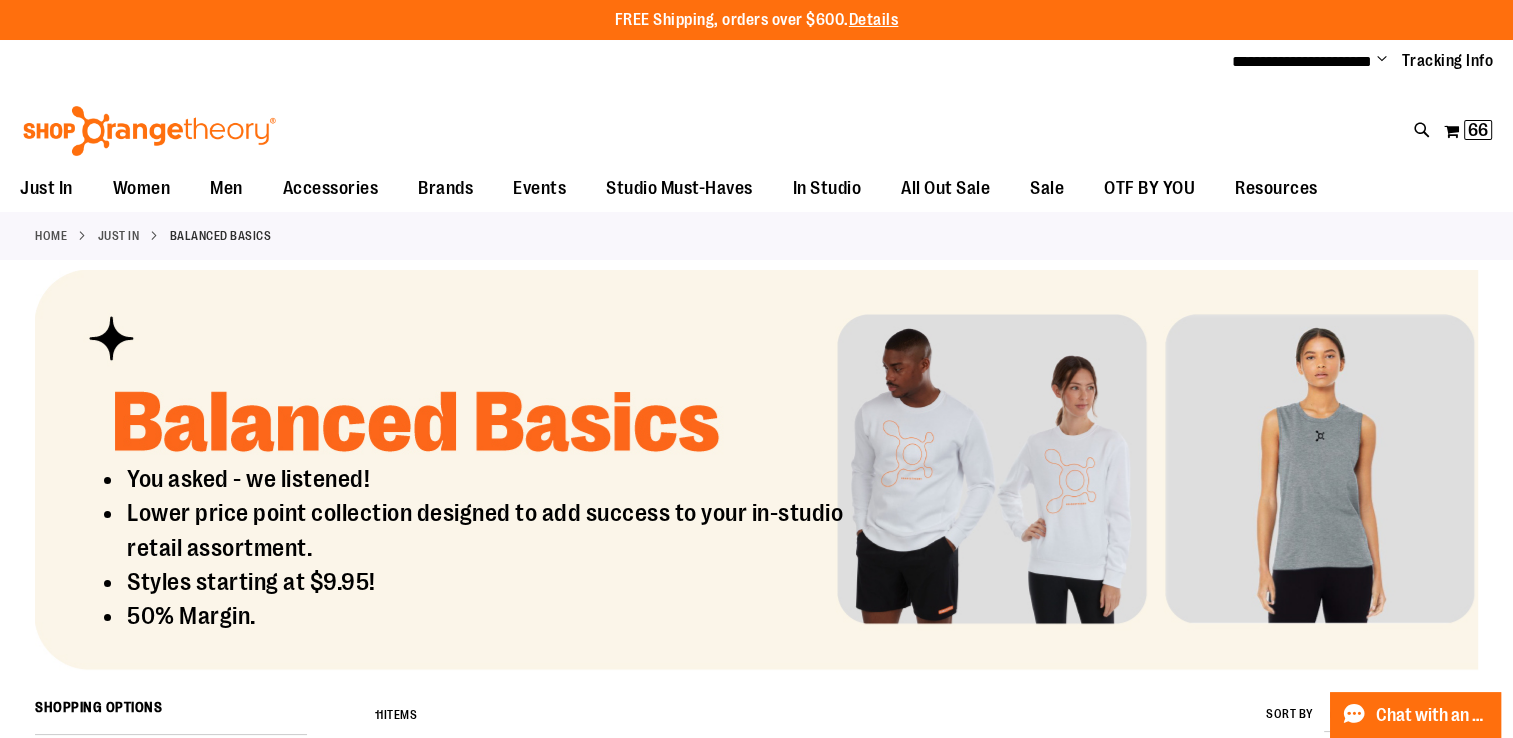 type on "**********" 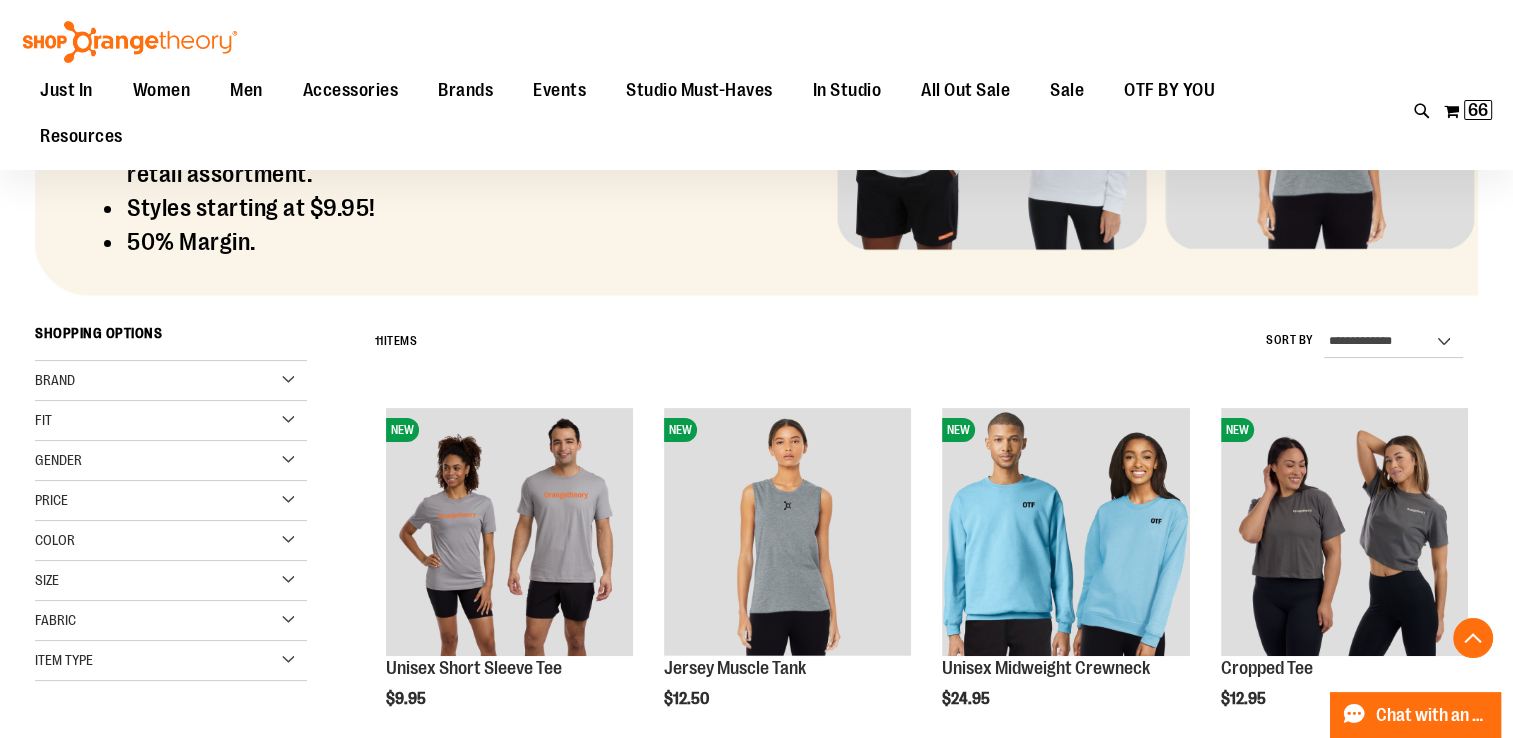 scroll, scrollTop: 412, scrollLeft: 0, axis: vertical 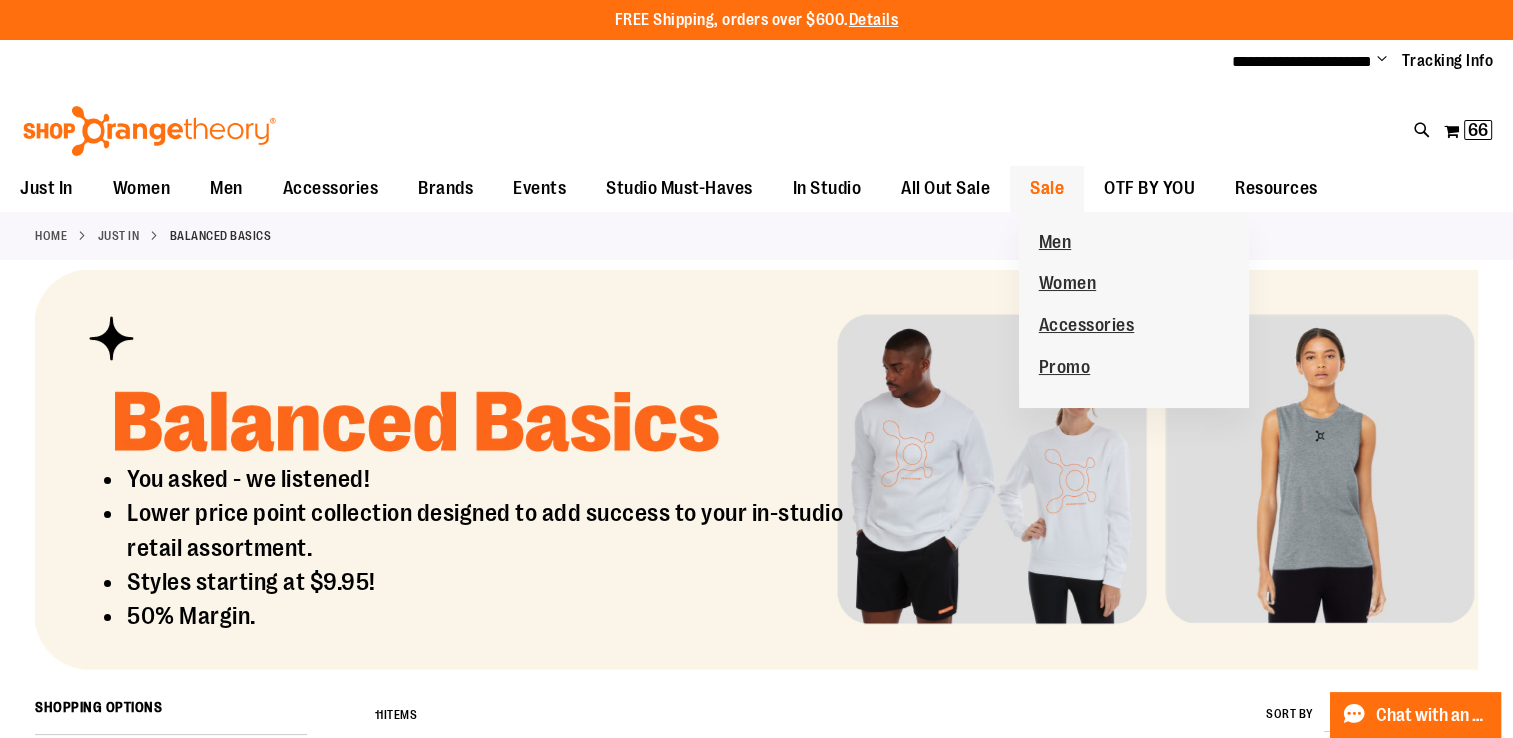 click on "Sale" at bounding box center [1047, 188] 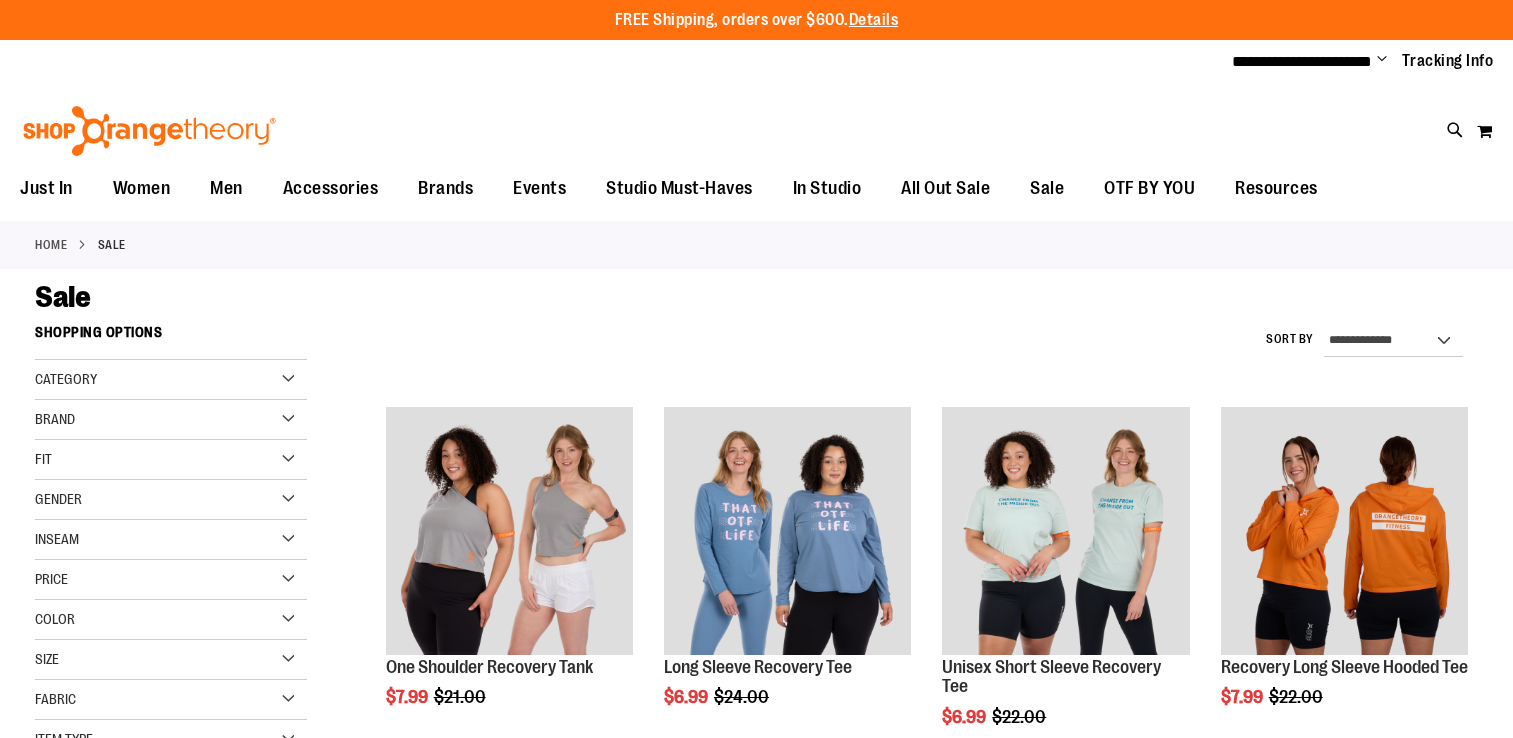 scroll, scrollTop: 0, scrollLeft: 0, axis: both 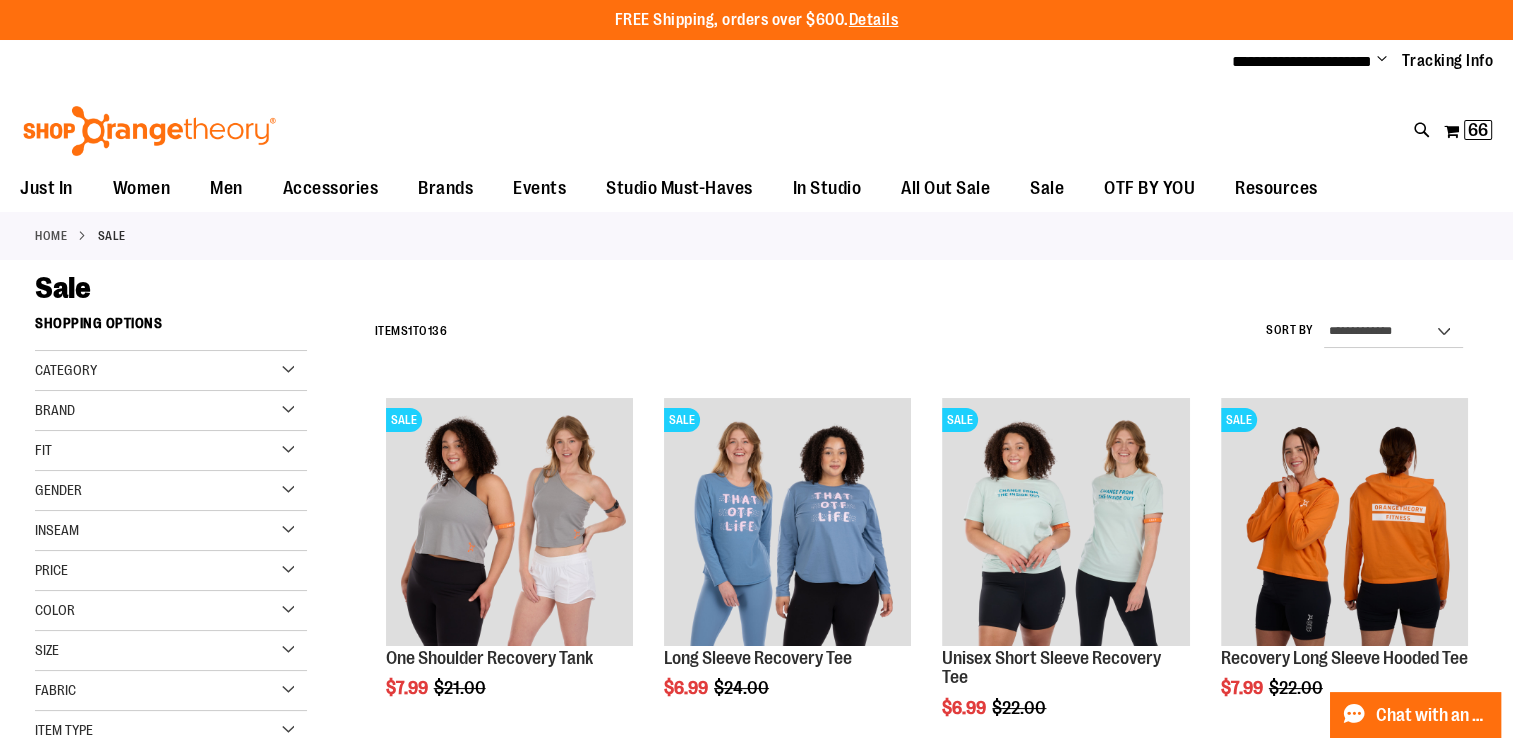 type on "**********" 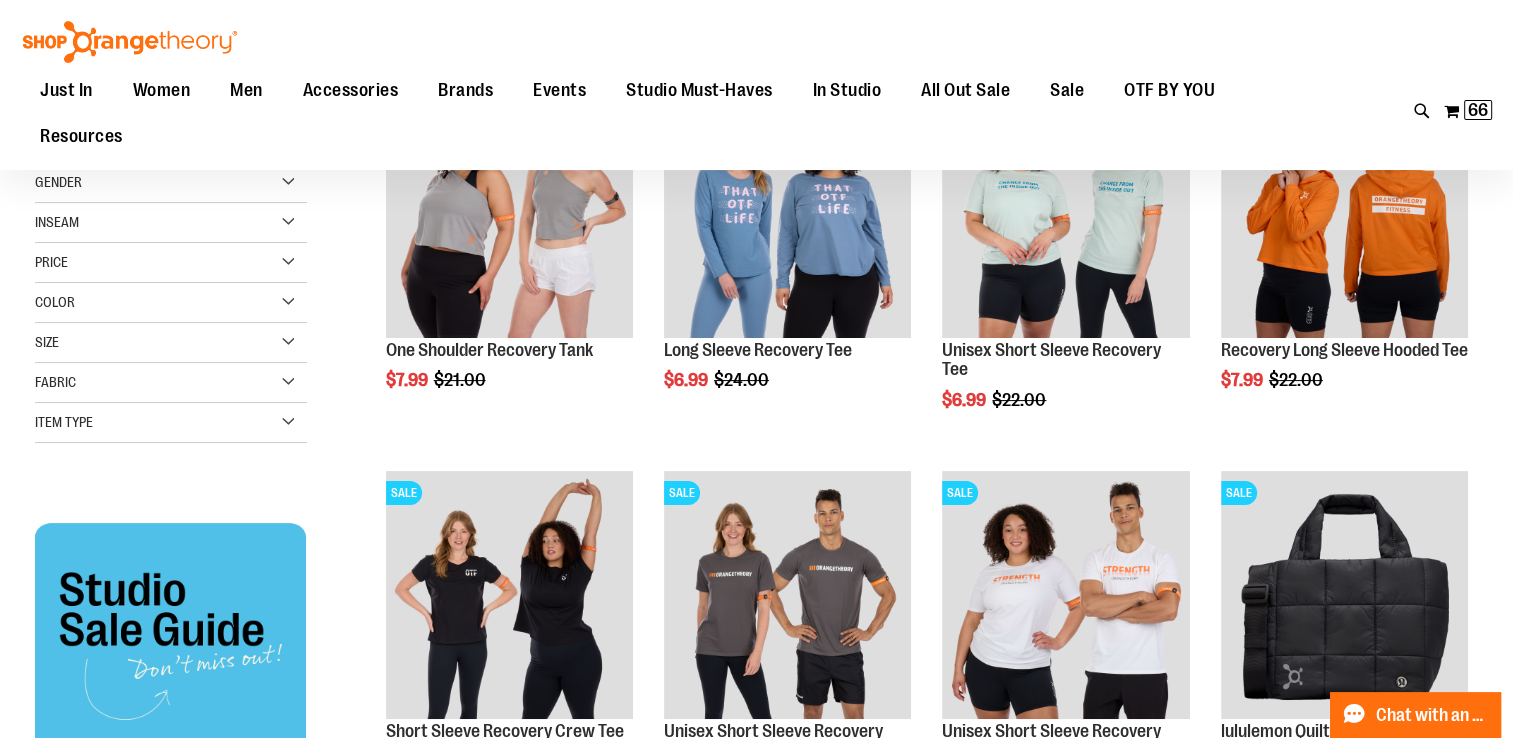 scroll, scrollTop: 346, scrollLeft: 0, axis: vertical 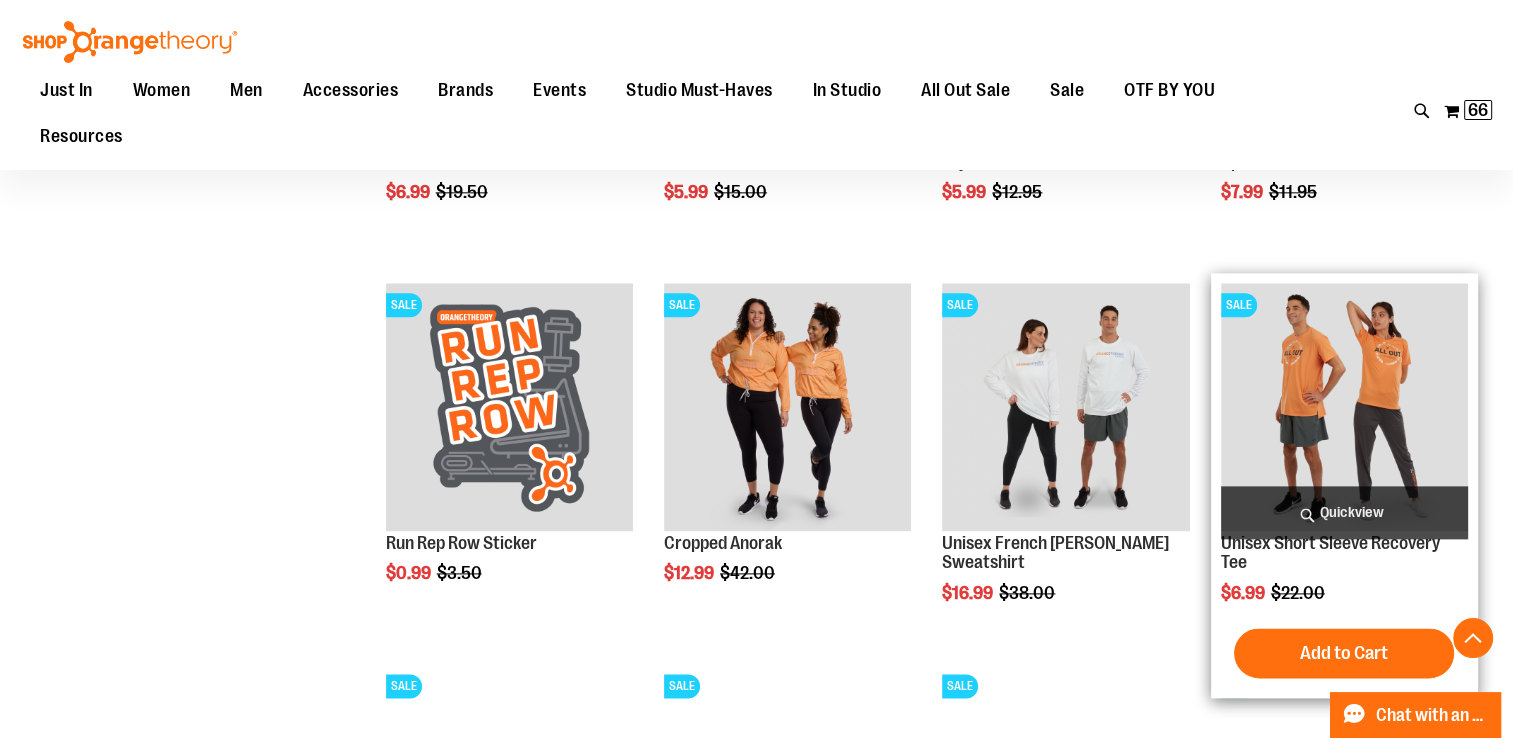 click at bounding box center [1344, 406] 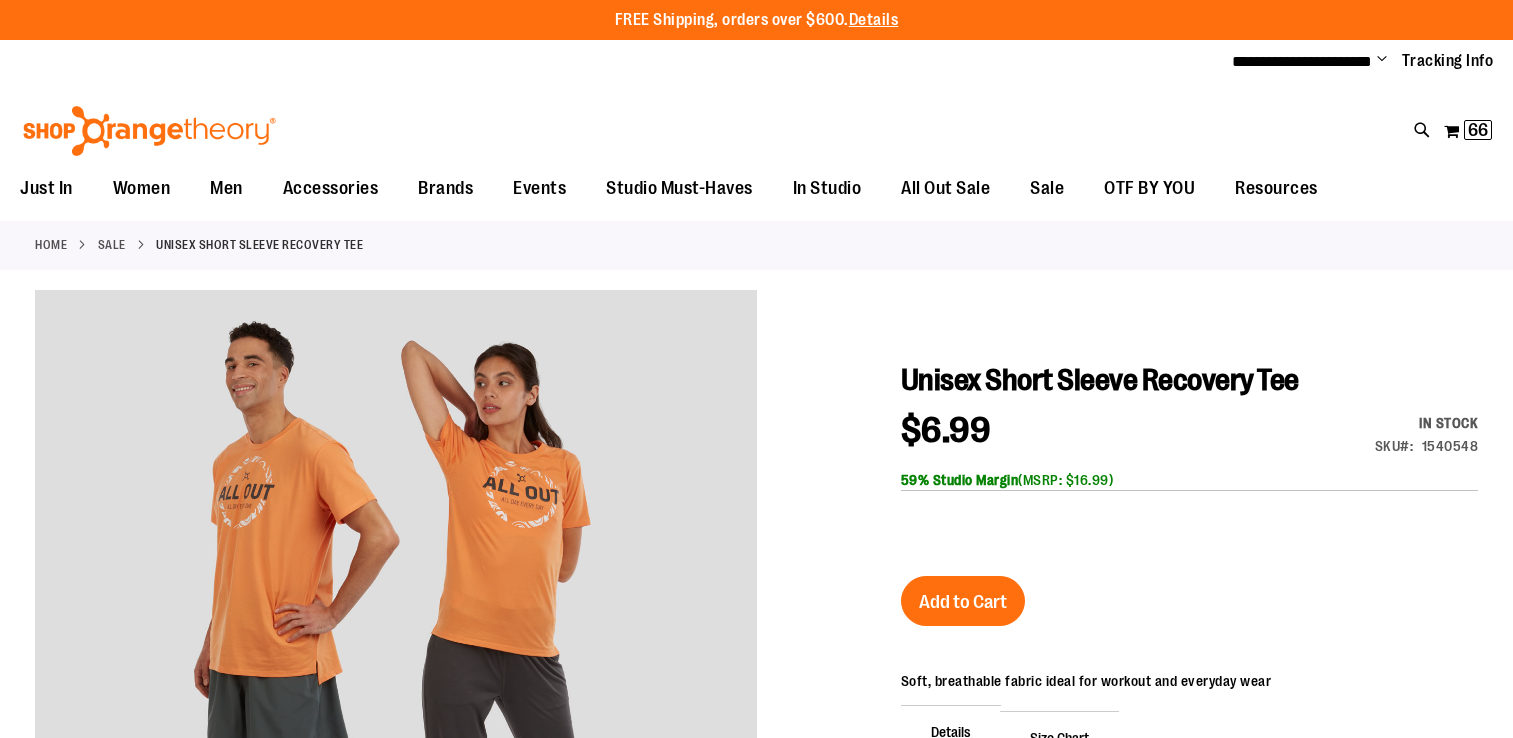 scroll, scrollTop: 0, scrollLeft: 0, axis: both 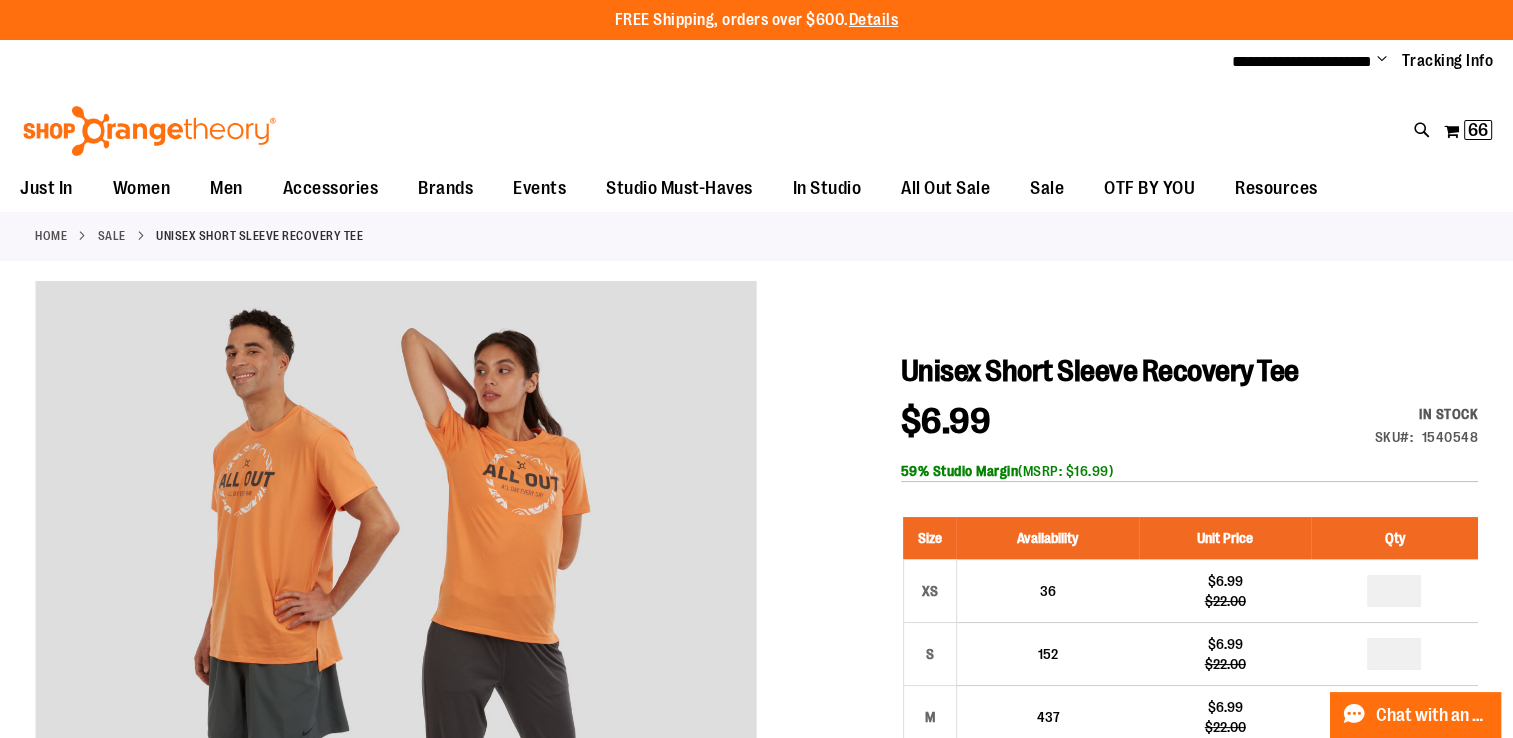 type on "**********" 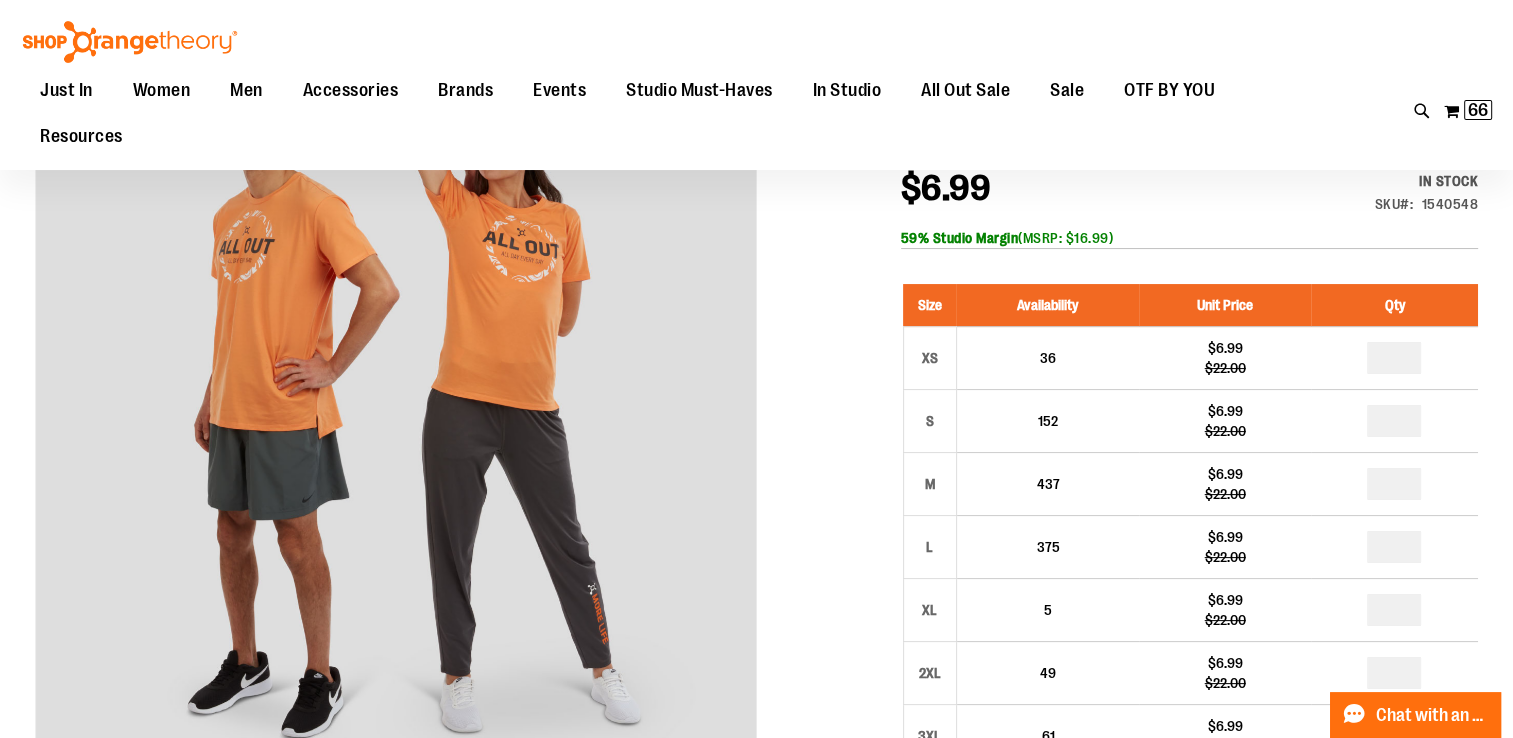 scroll, scrollTop: 240, scrollLeft: 0, axis: vertical 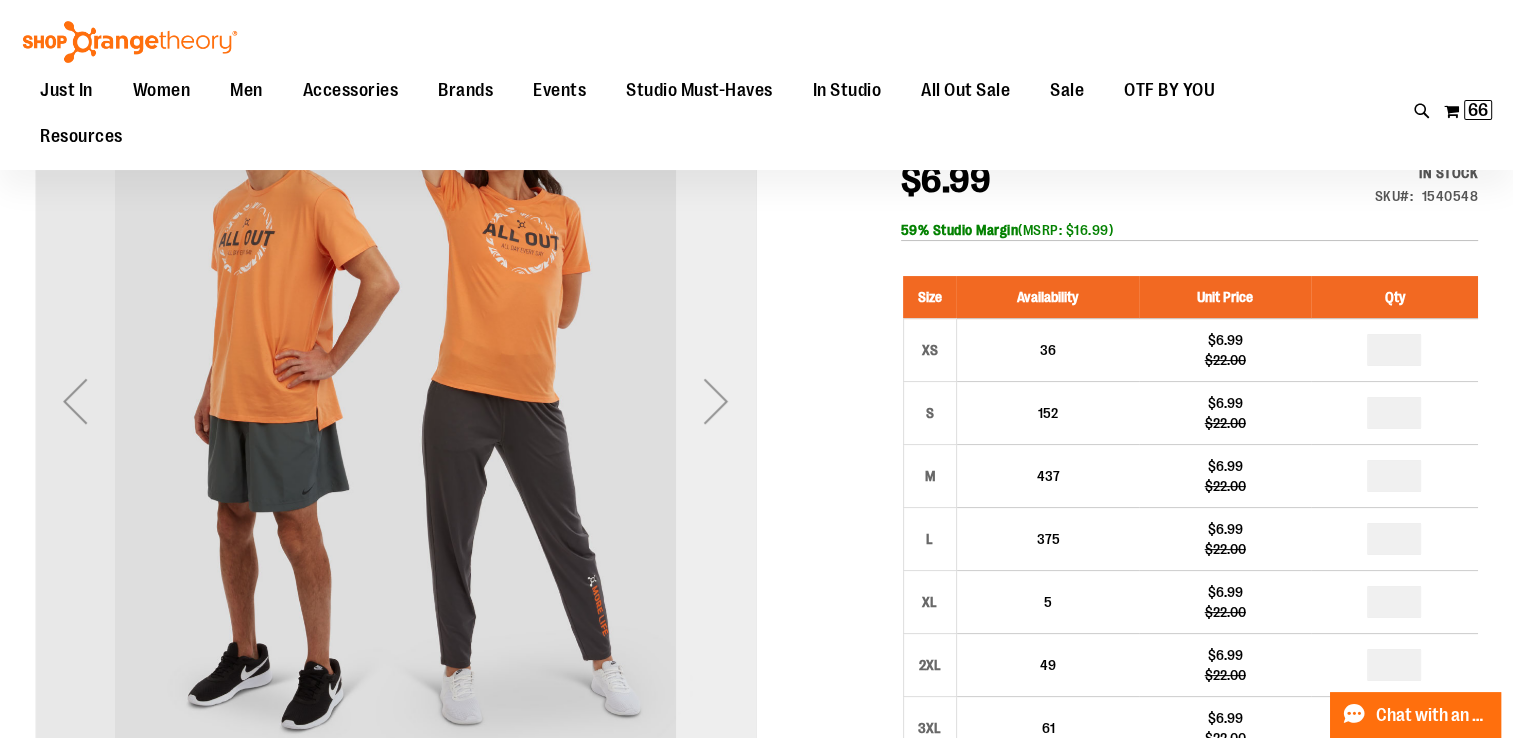 click at bounding box center (716, 401) 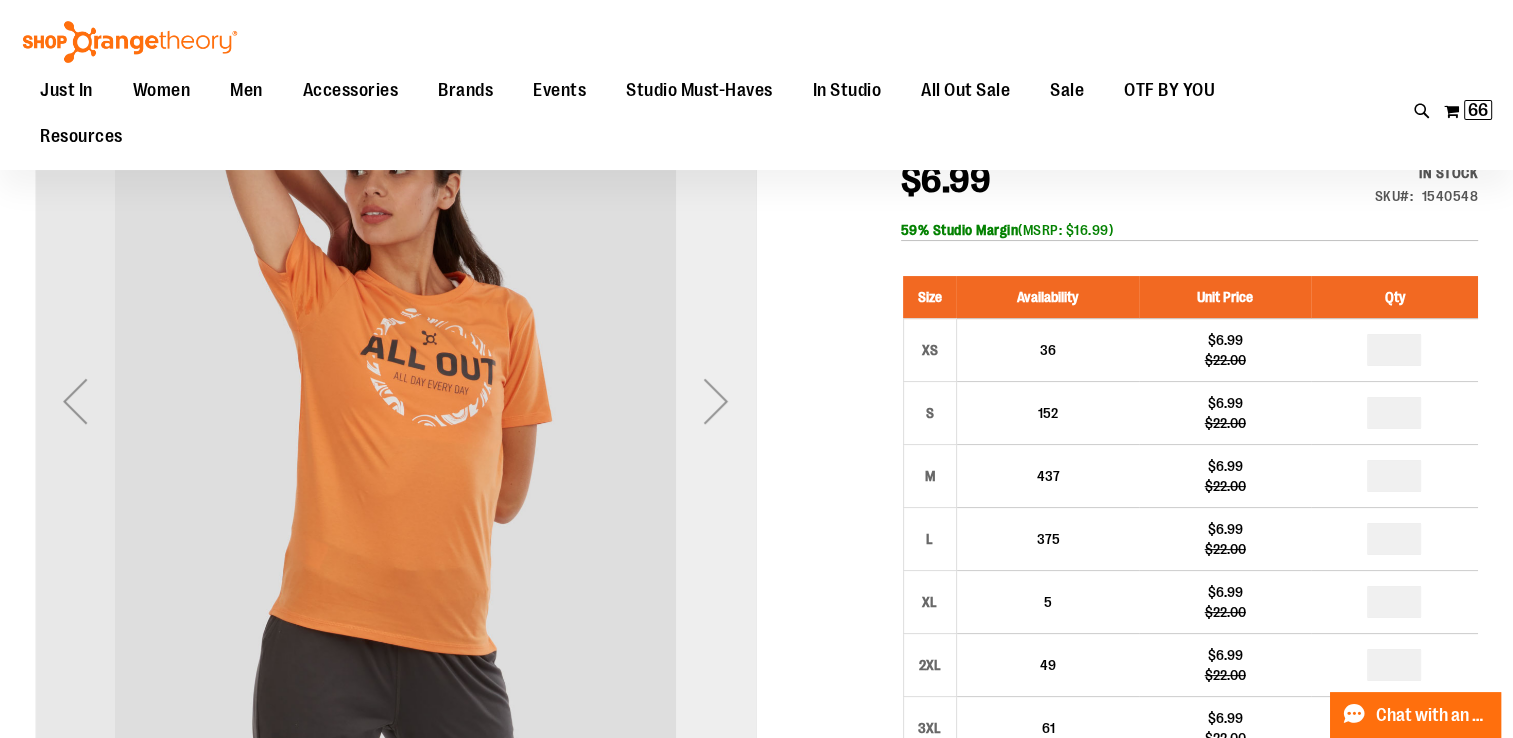 click at bounding box center (716, 401) 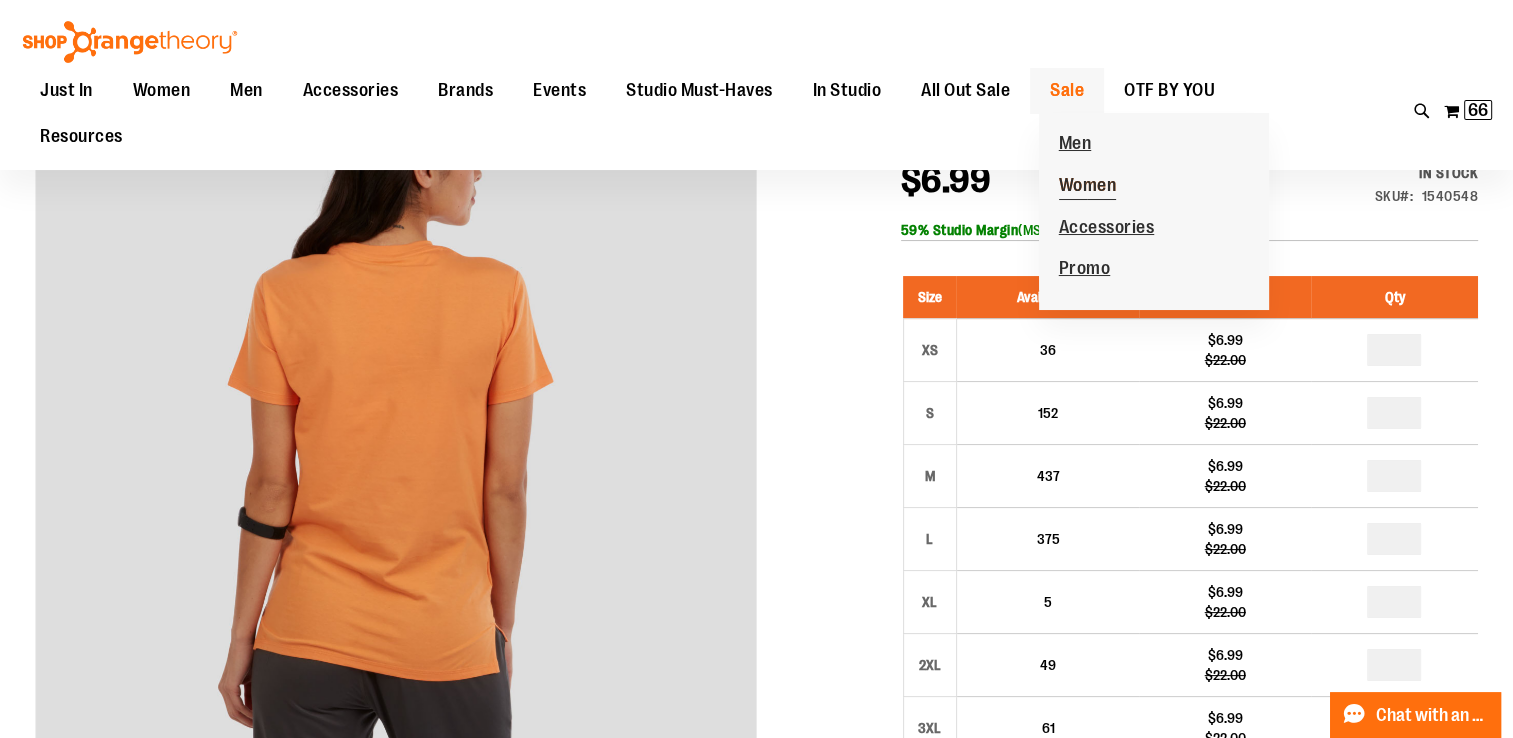 click on "Women" at bounding box center (1088, 187) 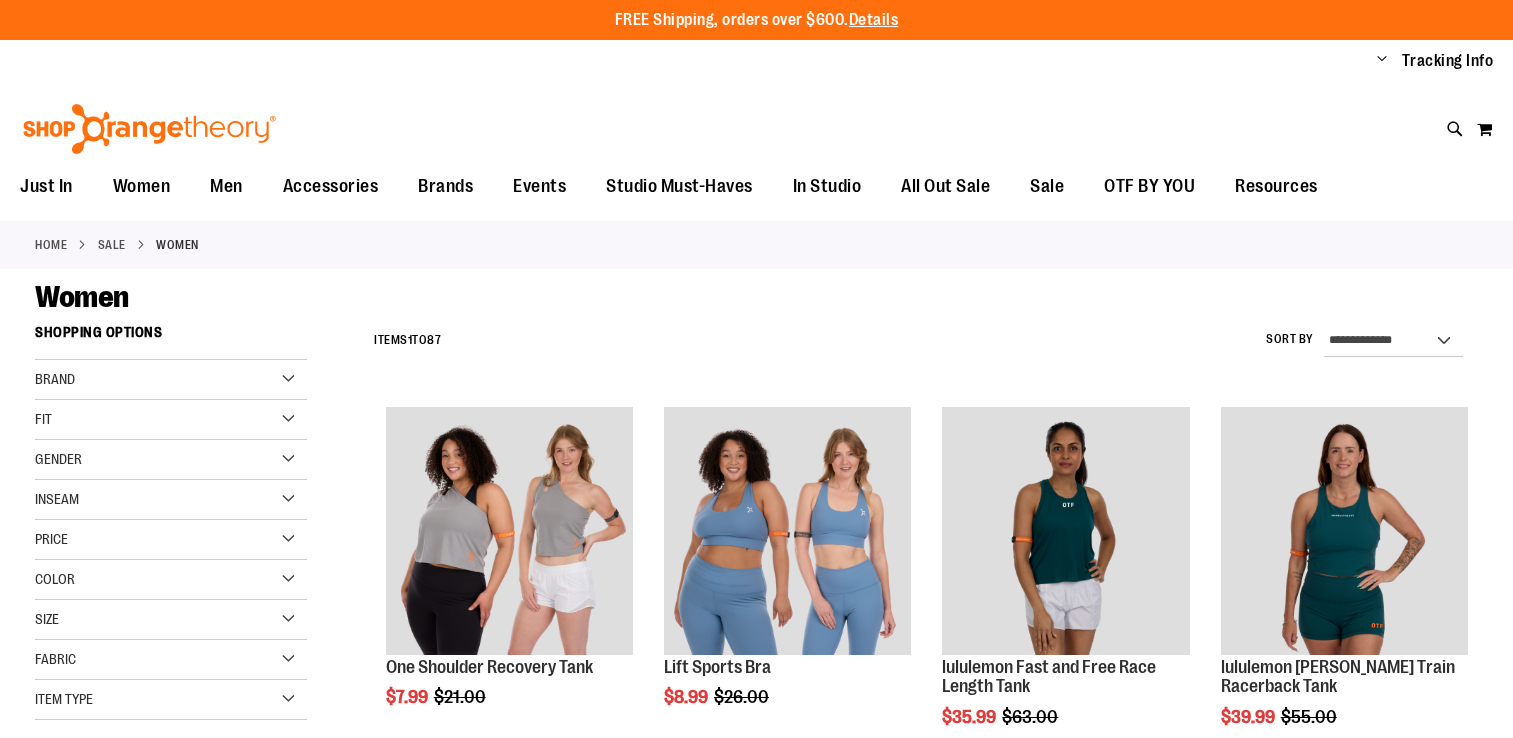 scroll, scrollTop: 0, scrollLeft: 0, axis: both 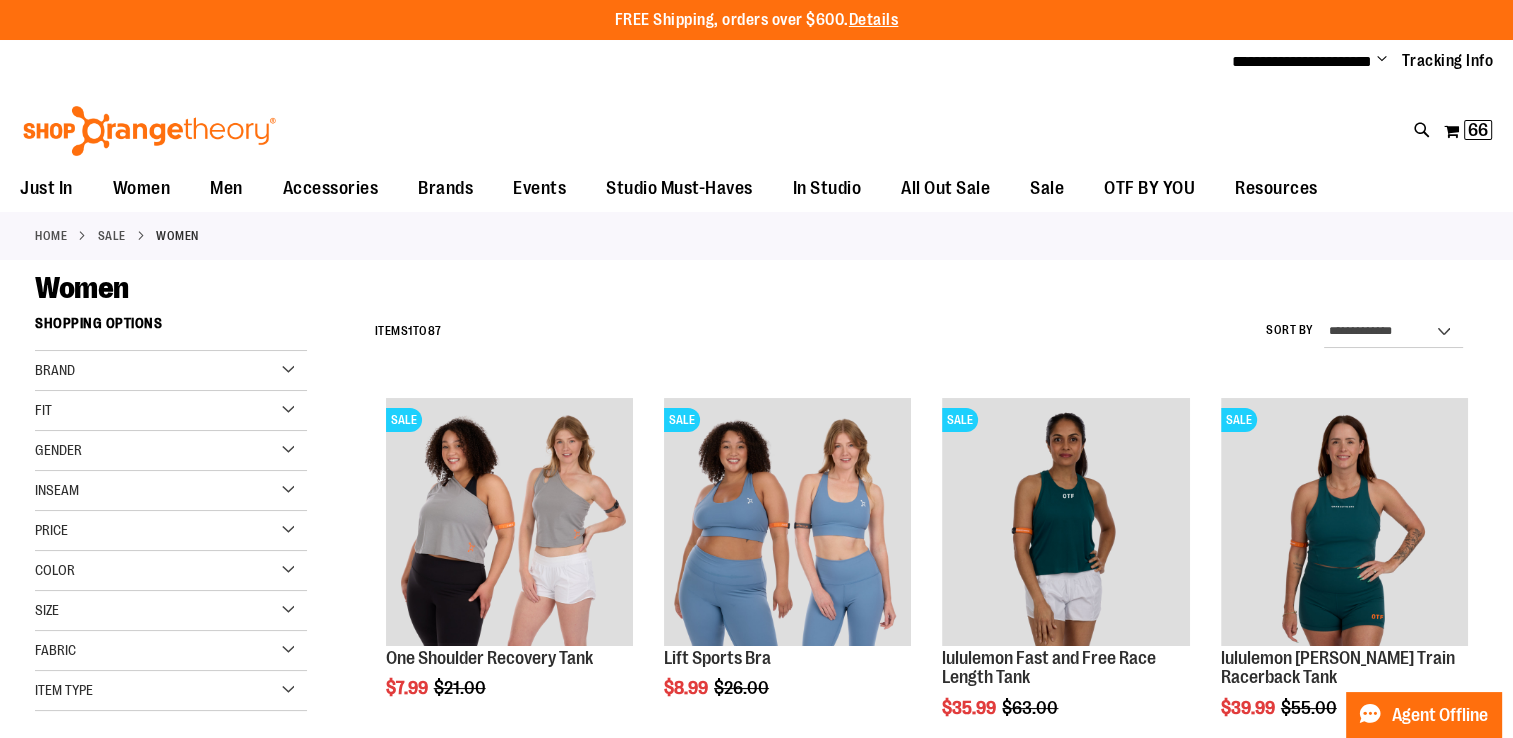 type on "**********" 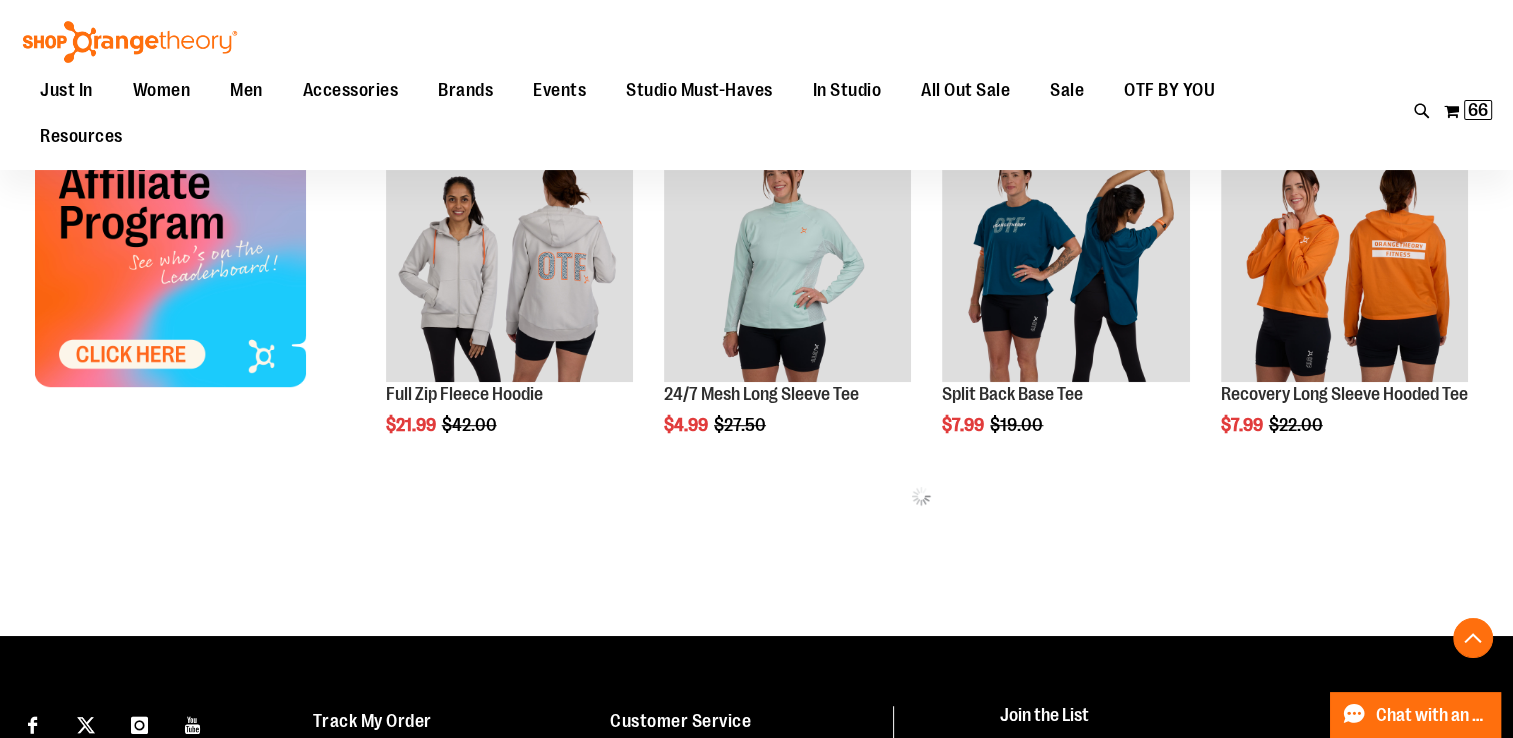 scroll, scrollTop: 990, scrollLeft: 0, axis: vertical 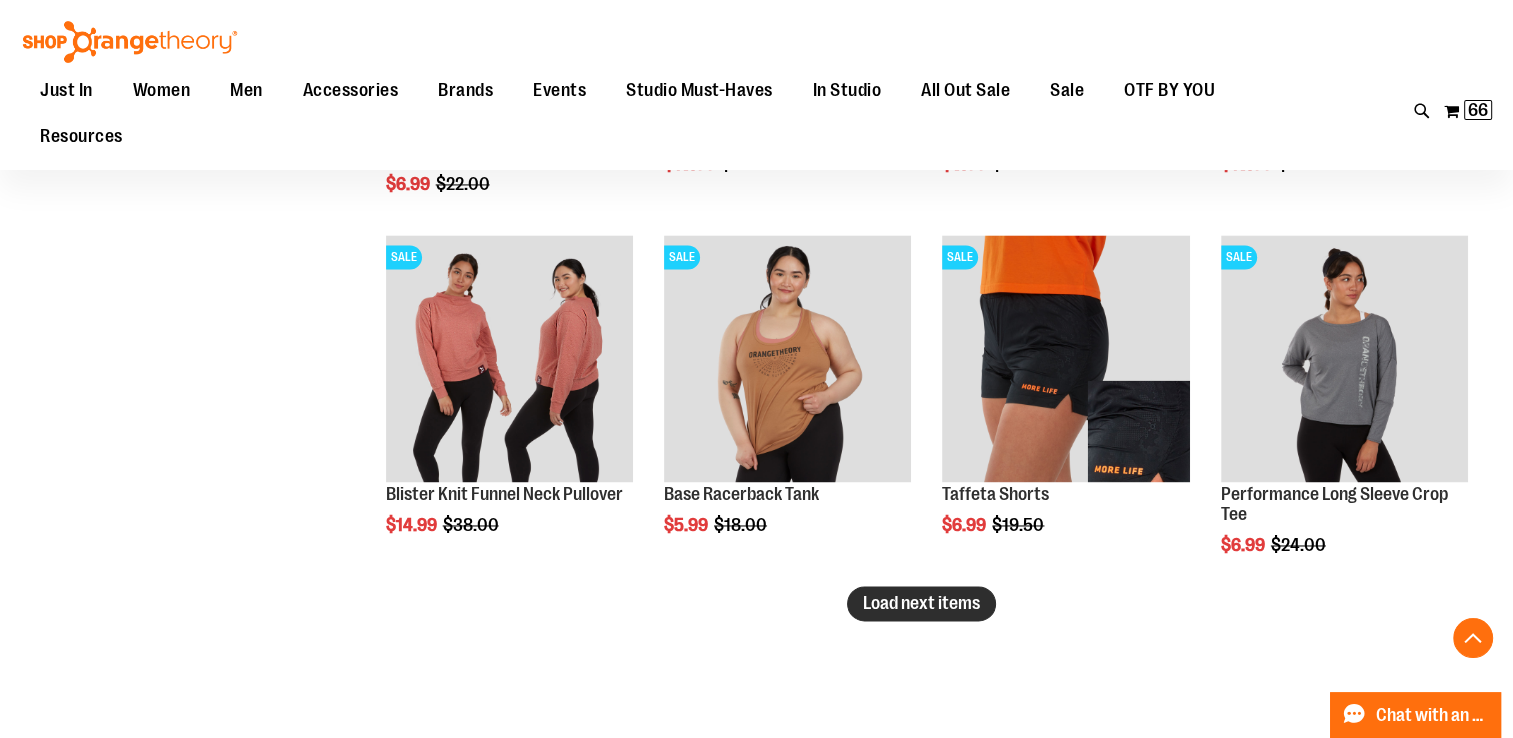 click on "Load next items" at bounding box center (921, 603) 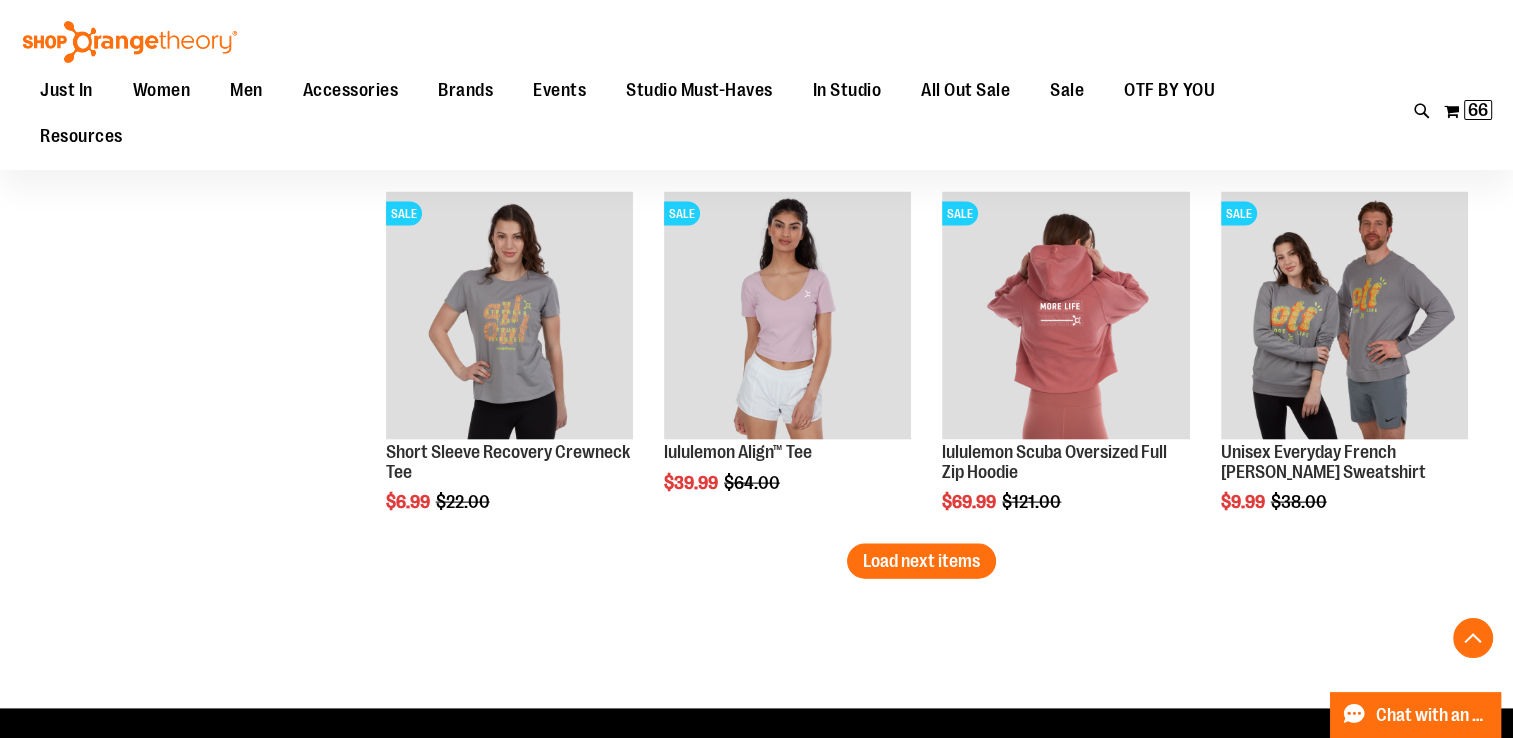 scroll, scrollTop: 4183, scrollLeft: 0, axis: vertical 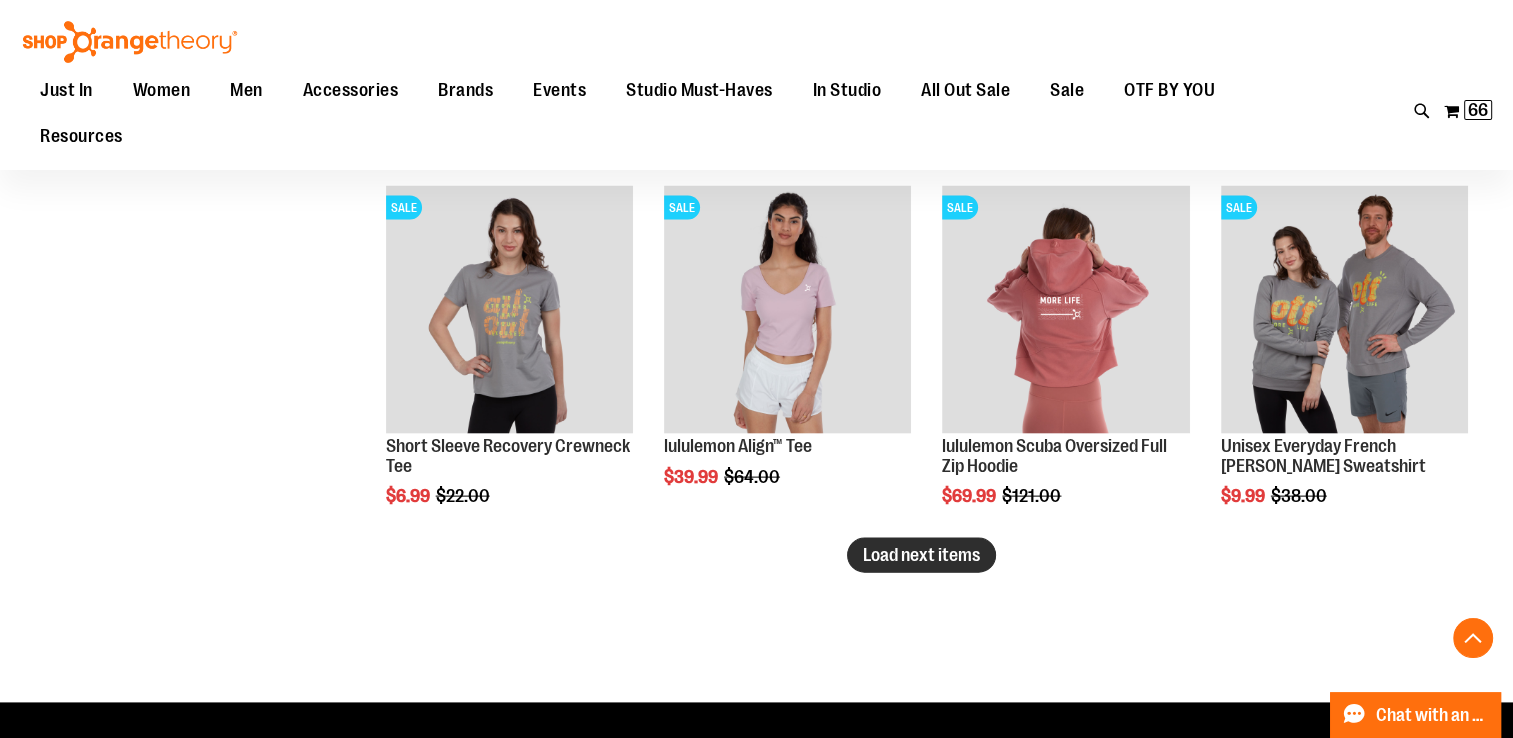click on "Load next items" at bounding box center (921, 555) 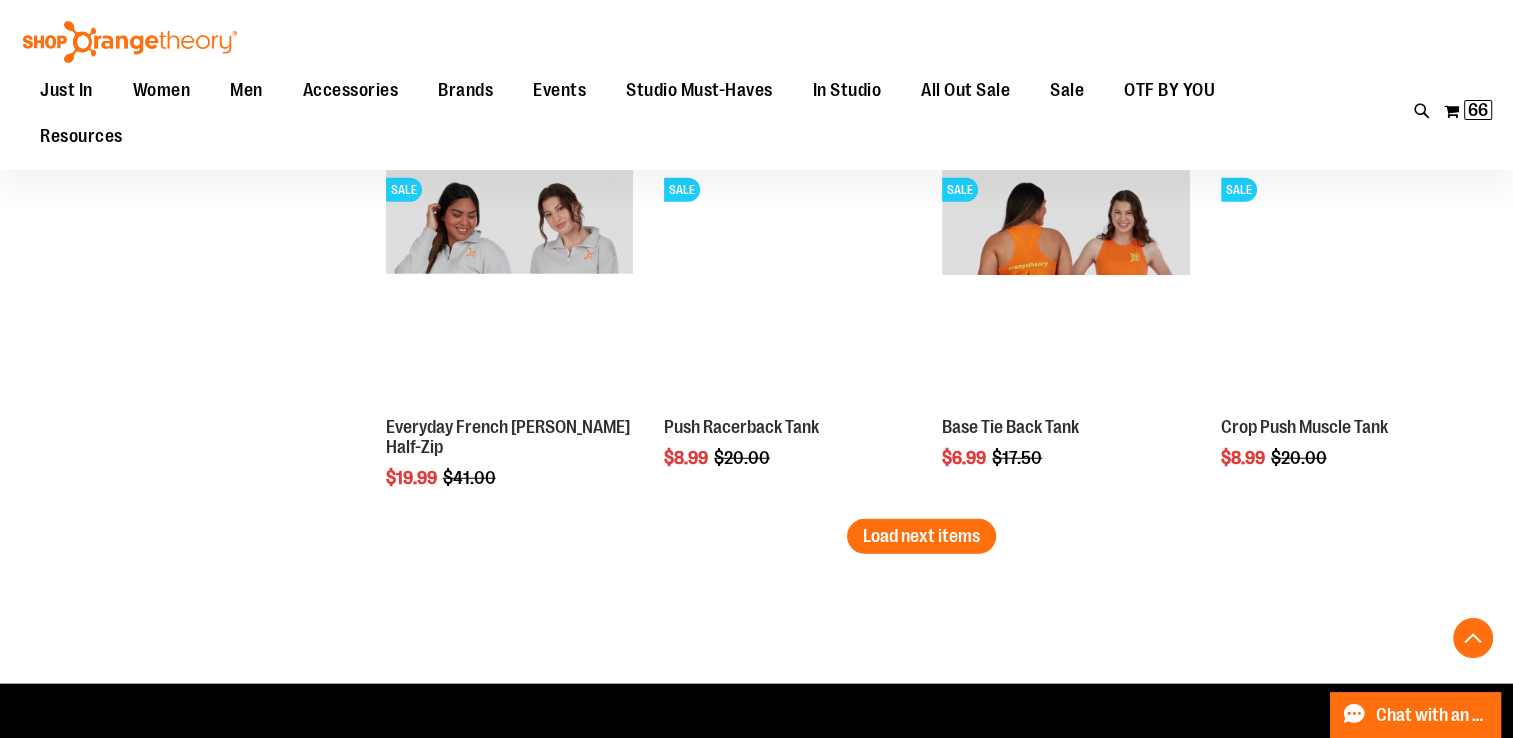 scroll, scrollTop: 5293, scrollLeft: 0, axis: vertical 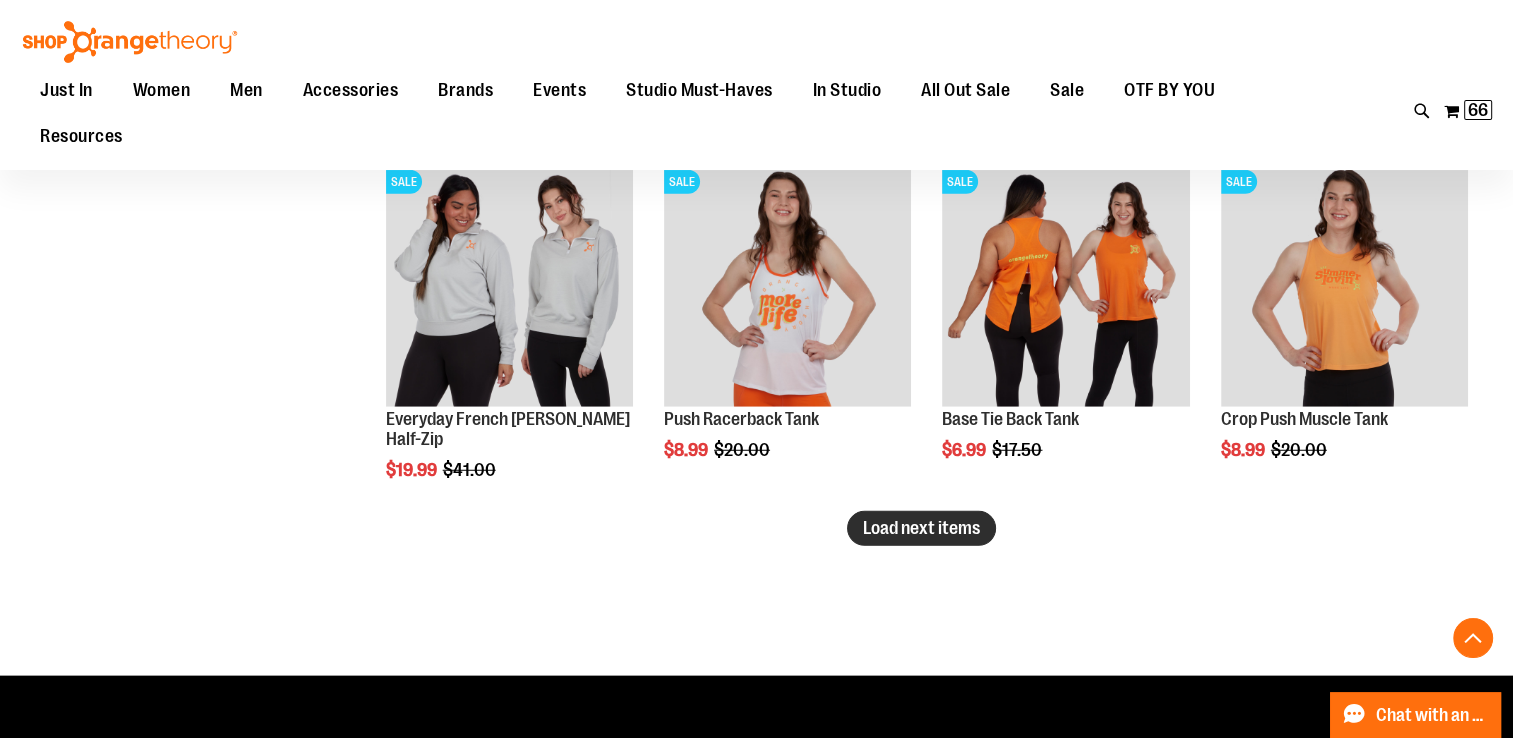 click on "Load next items" at bounding box center [921, 528] 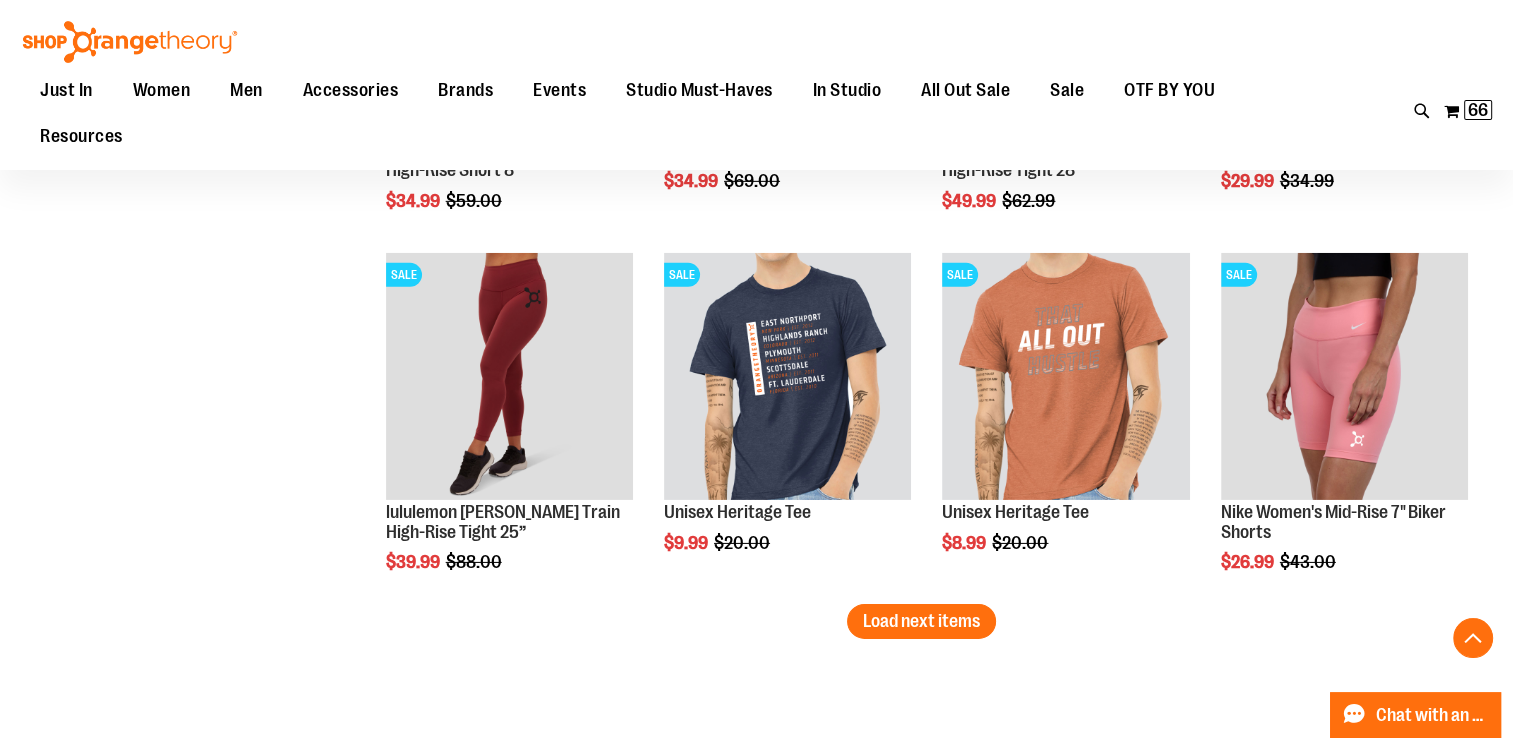 scroll, scrollTop: 6369, scrollLeft: 0, axis: vertical 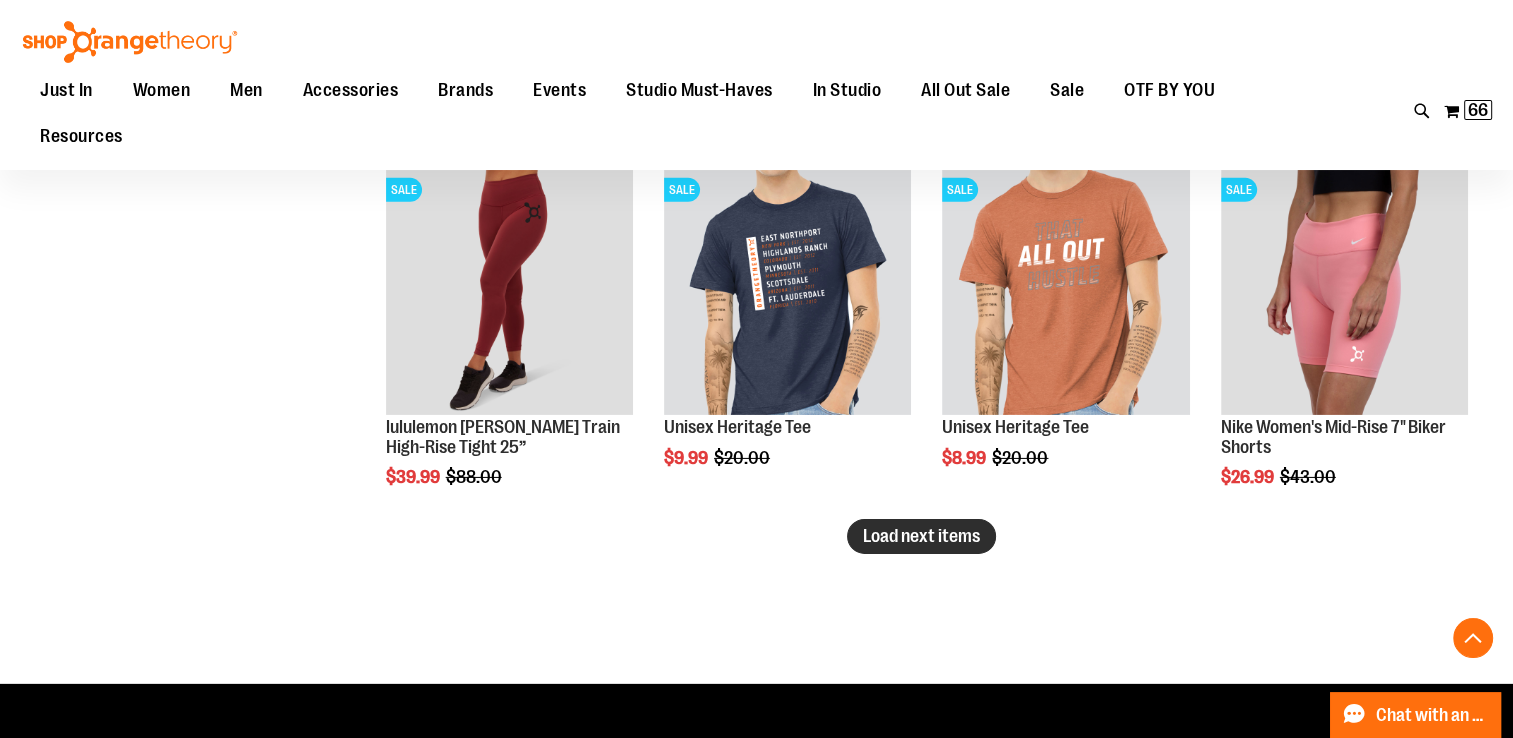click on "Load next items" at bounding box center [921, 536] 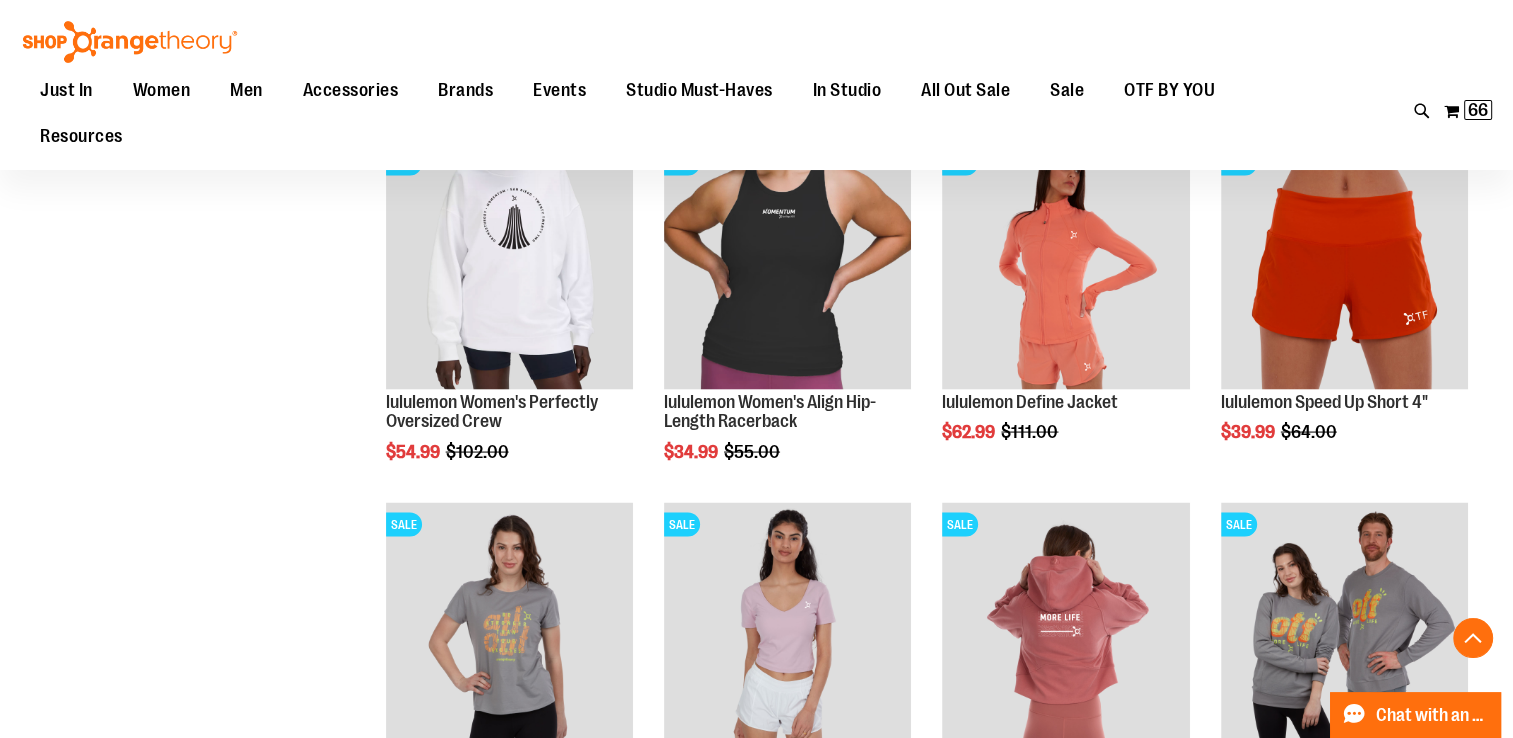 scroll, scrollTop: 3718, scrollLeft: 0, axis: vertical 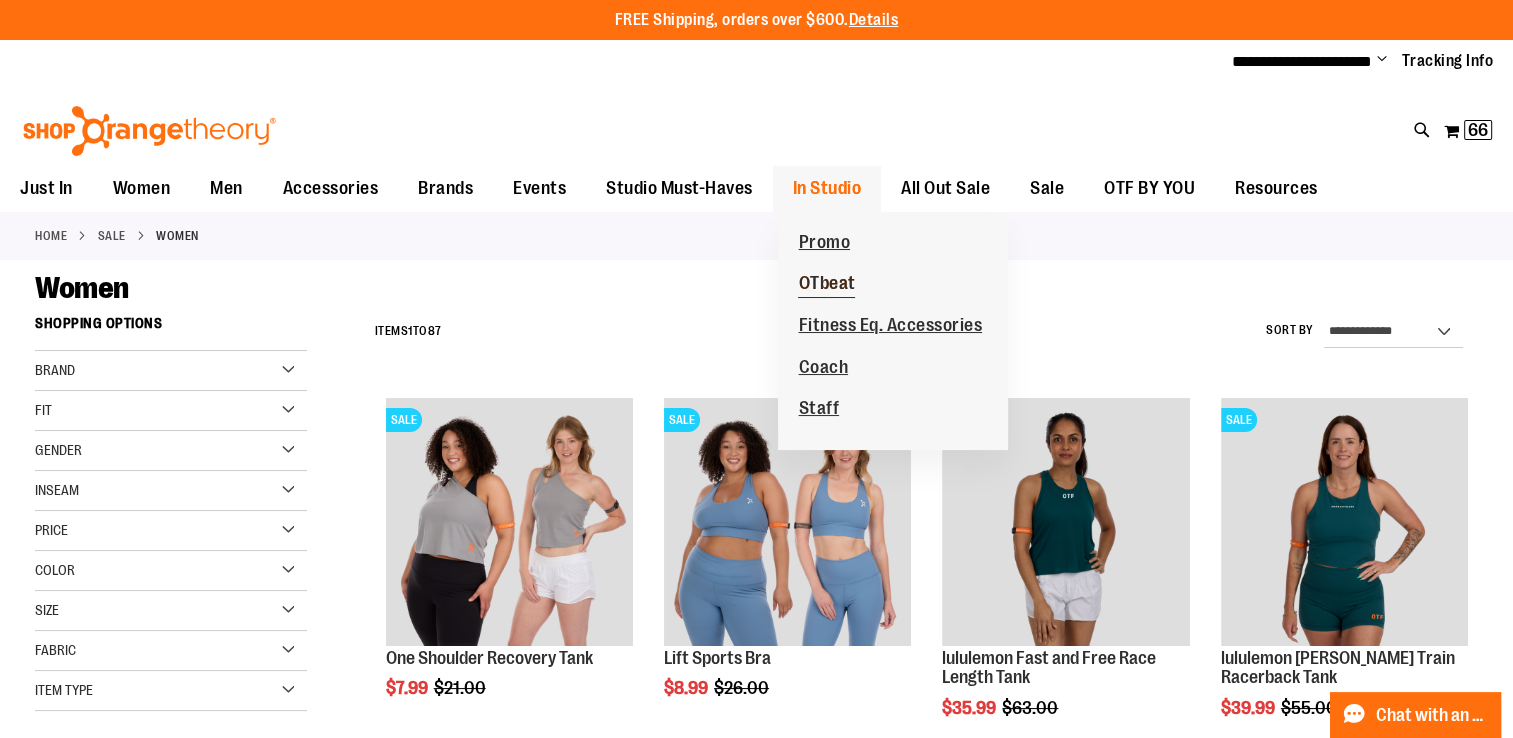 click on "OTbeat" at bounding box center (826, 285) 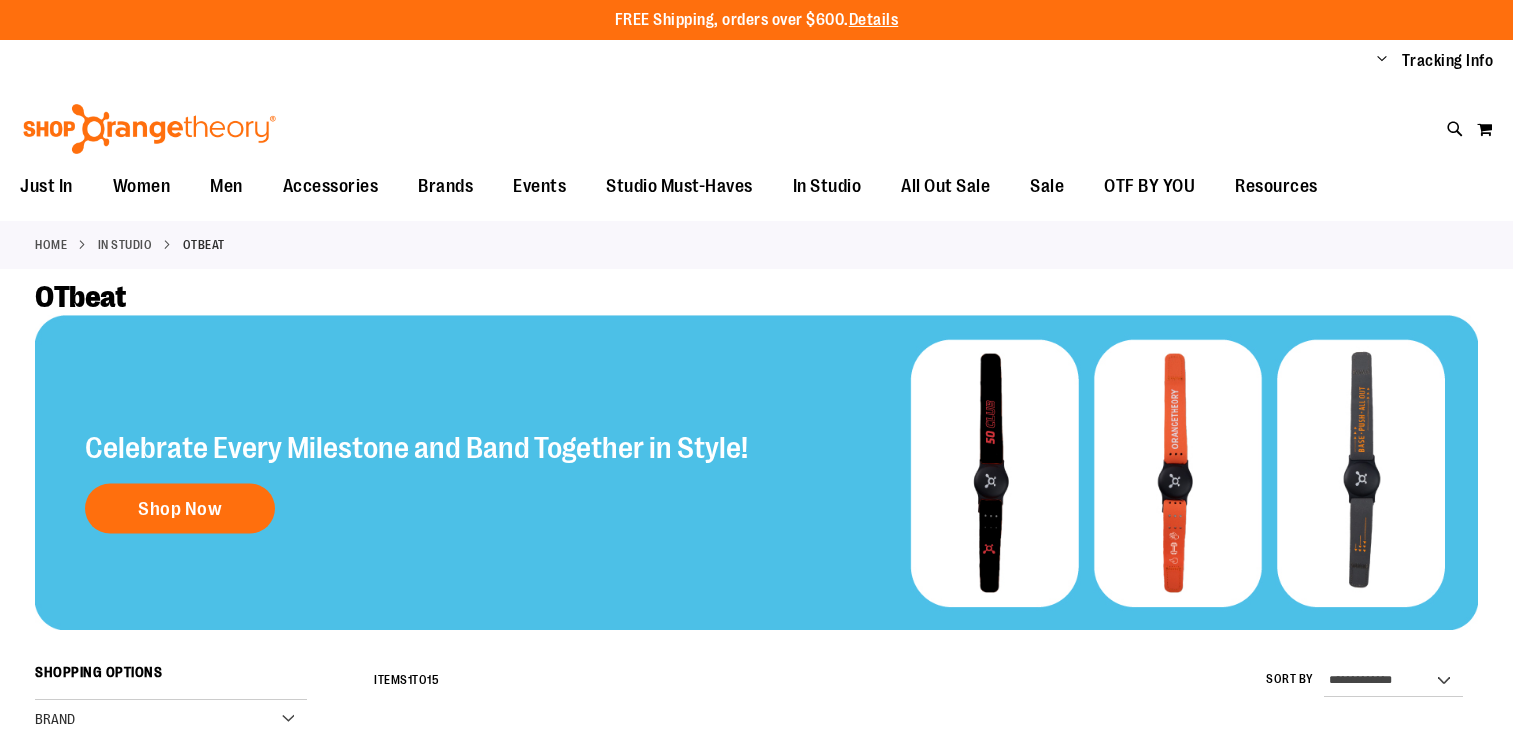 scroll, scrollTop: 0, scrollLeft: 0, axis: both 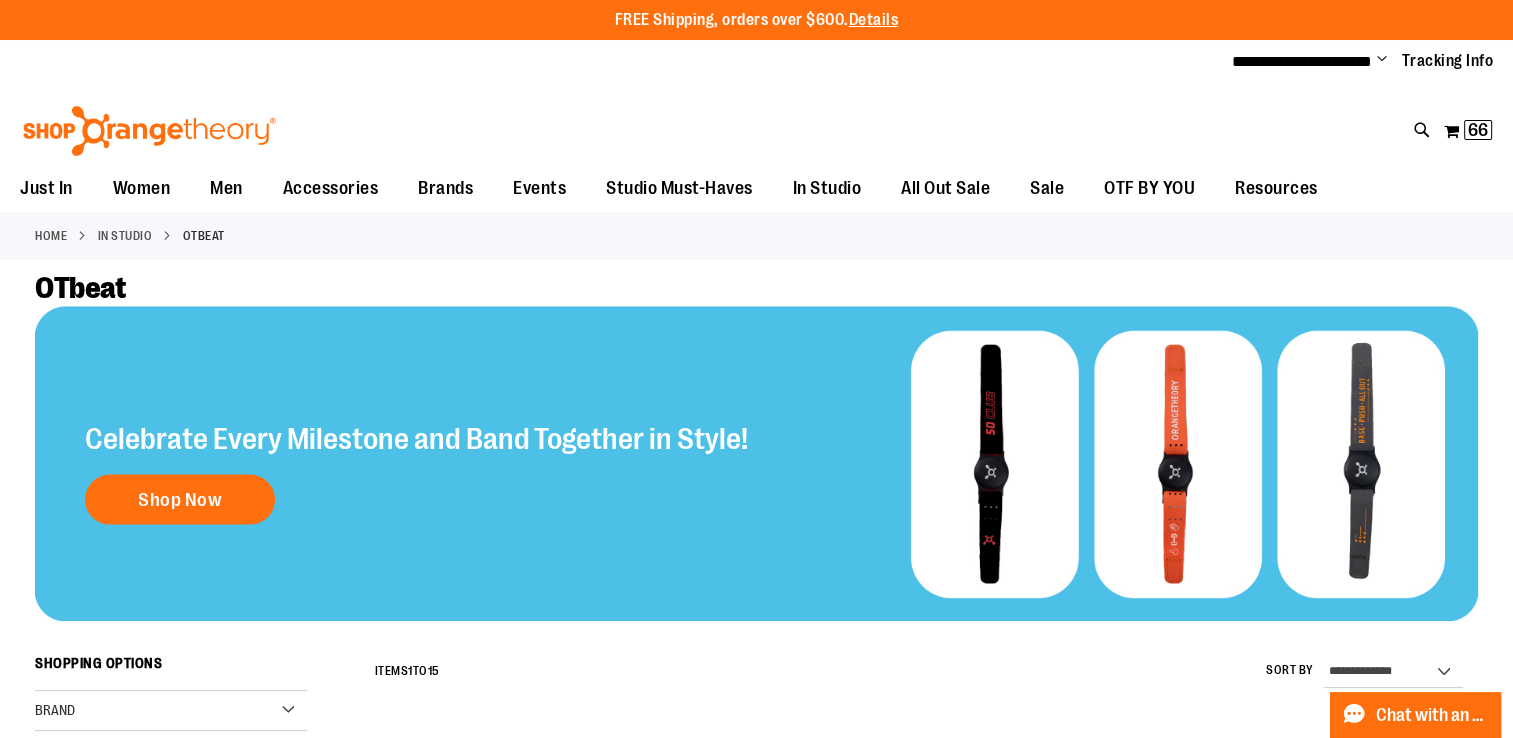 type on "**********" 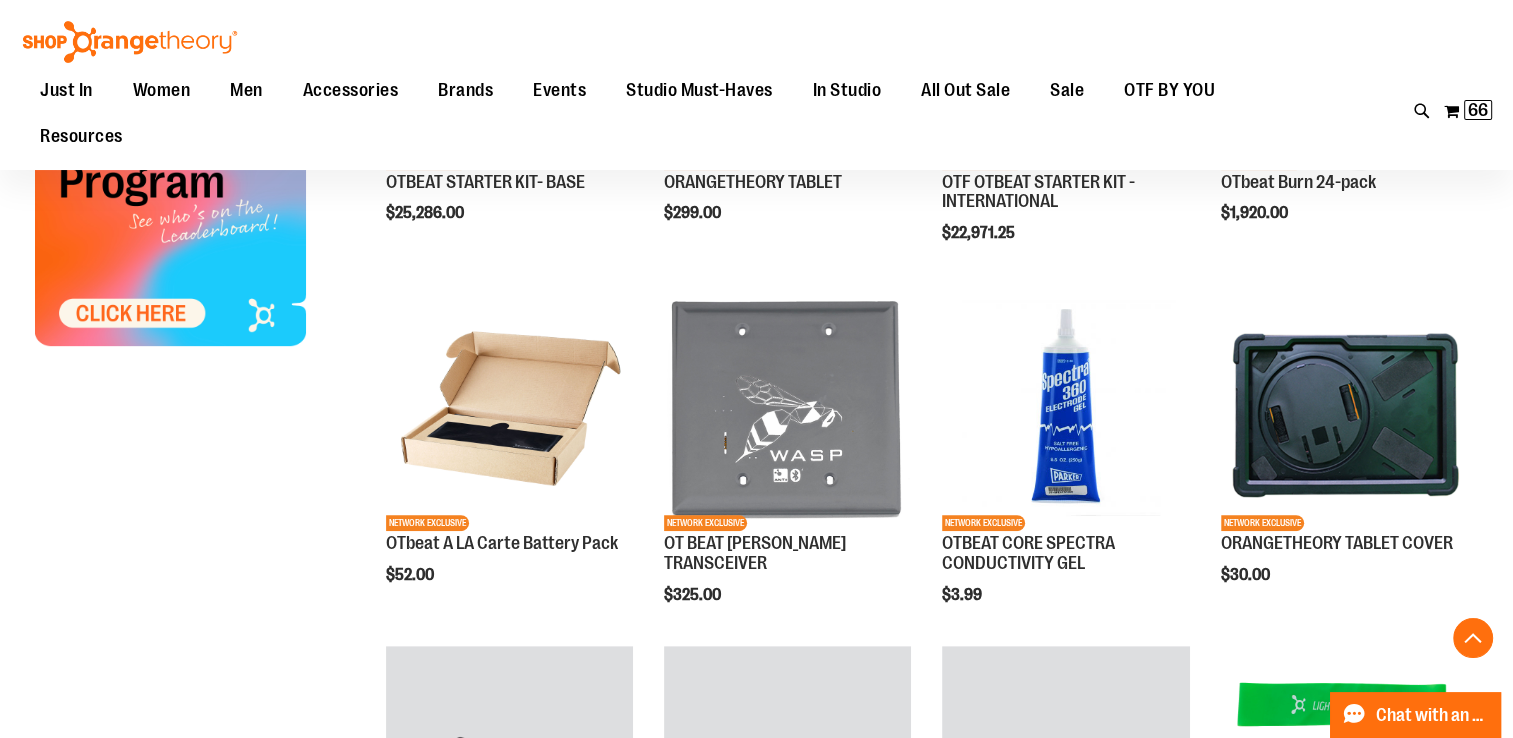 scroll, scrollTop: 808, scrollLeft: 0, axis: vertical 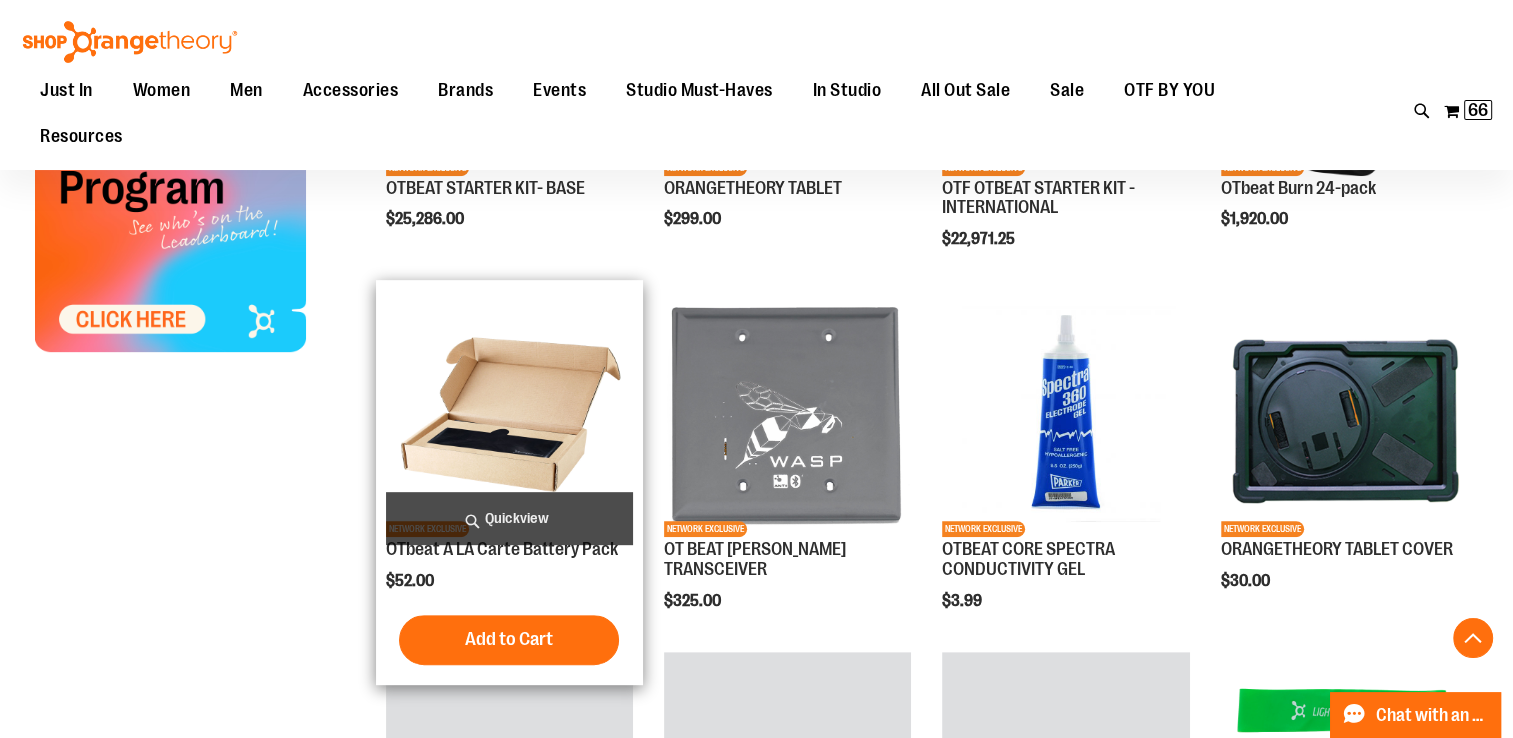click at bounding box center [509, 413] 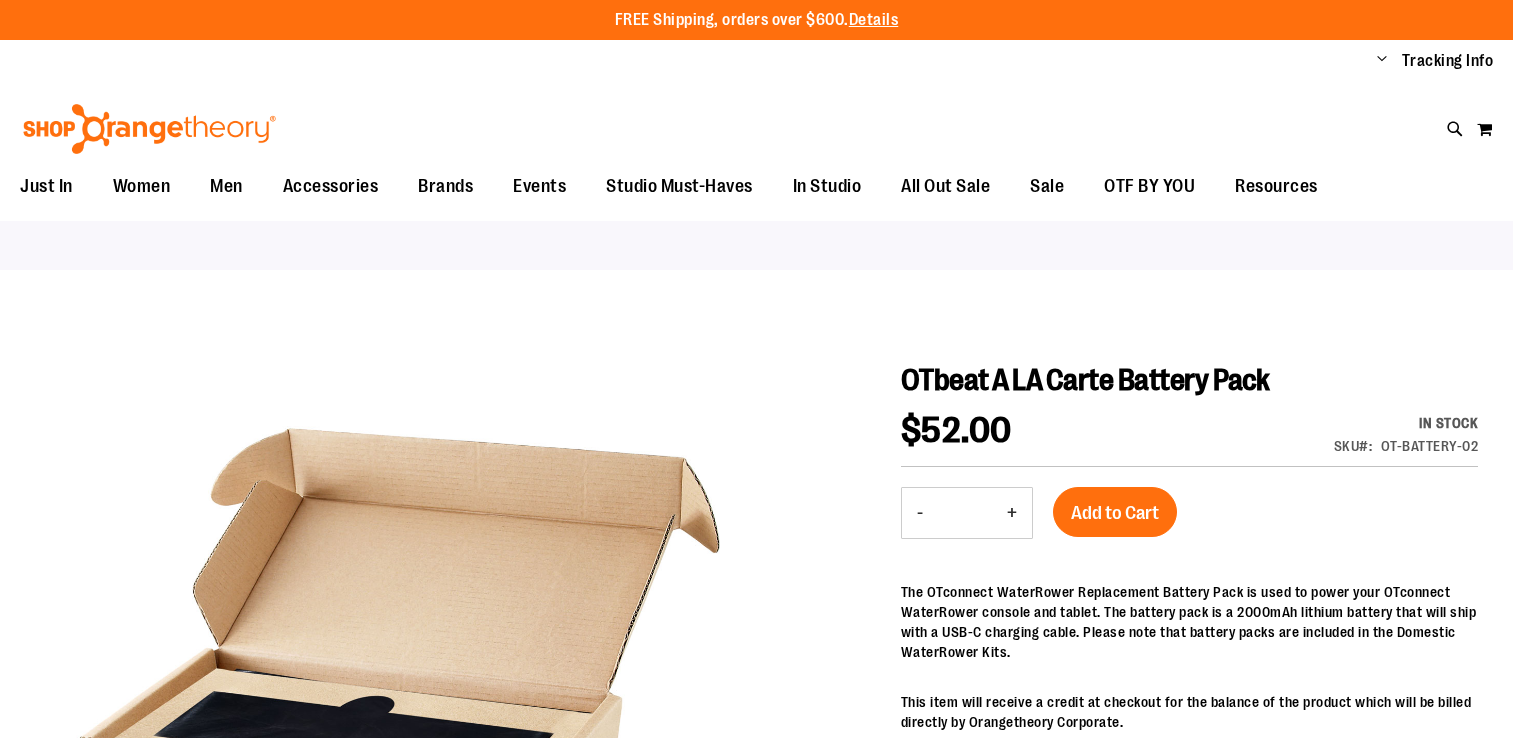scroll, scrollTop: 0, scrollLeft: 0, axis: both 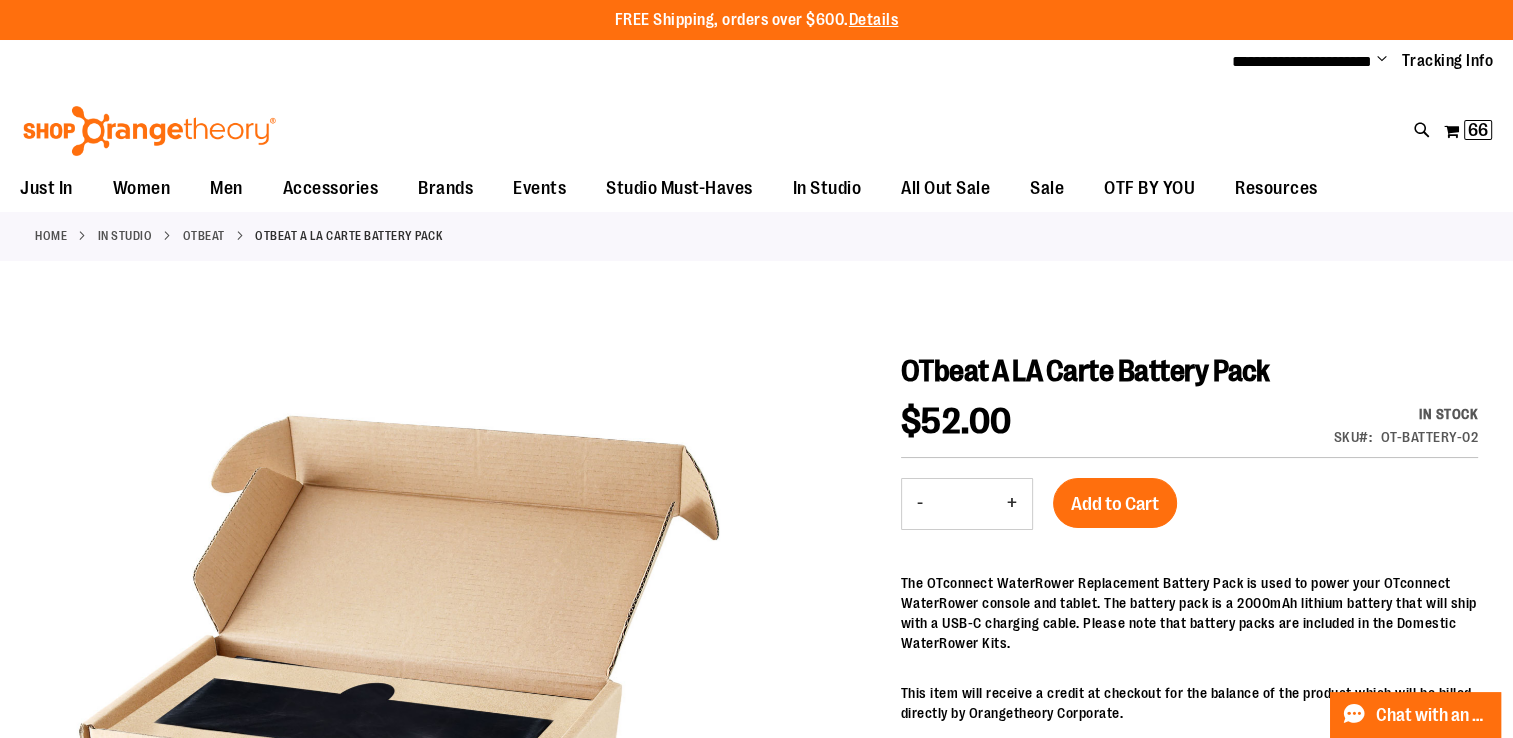 type on "**********" 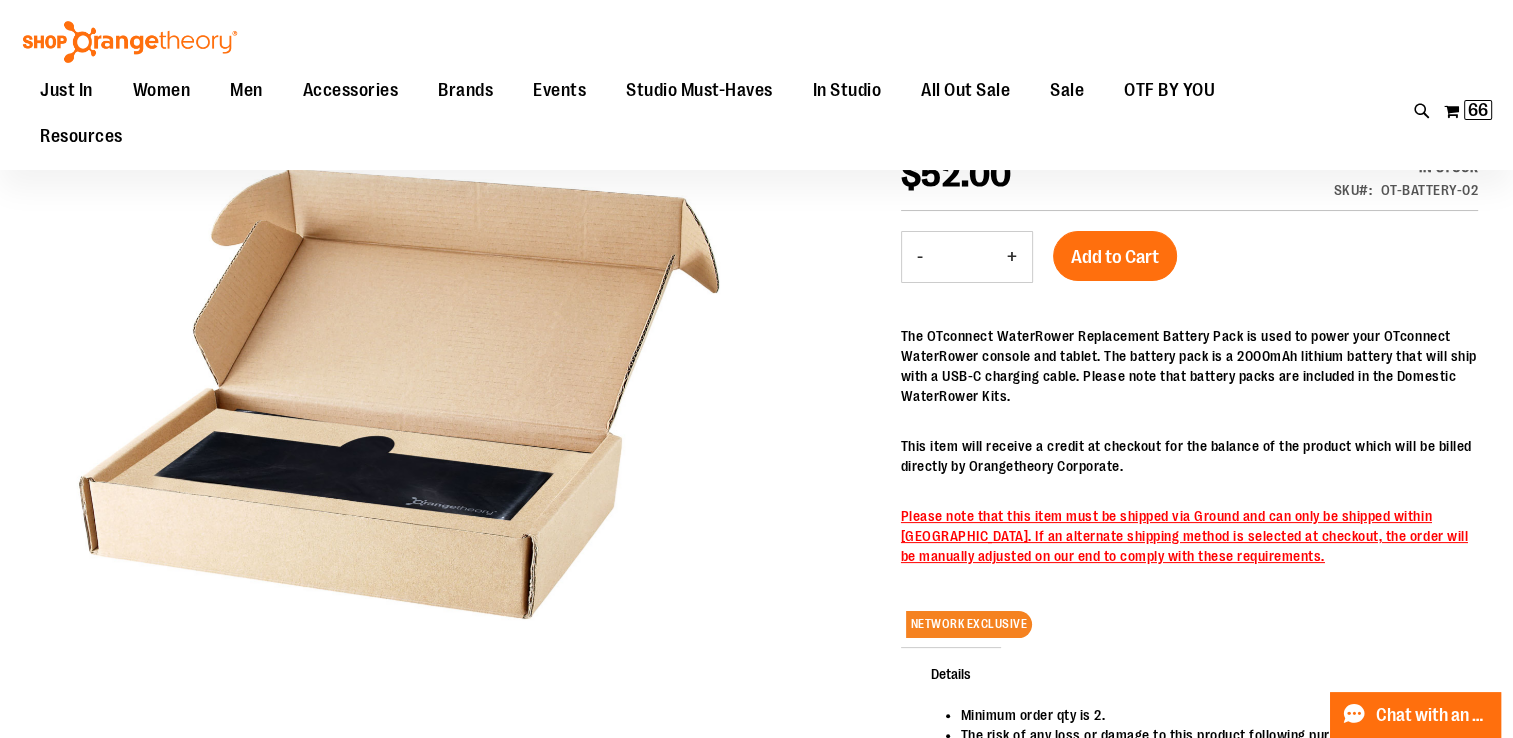 scroll, scrollTop: 252, scrollLeft: 0, axis: vertical 